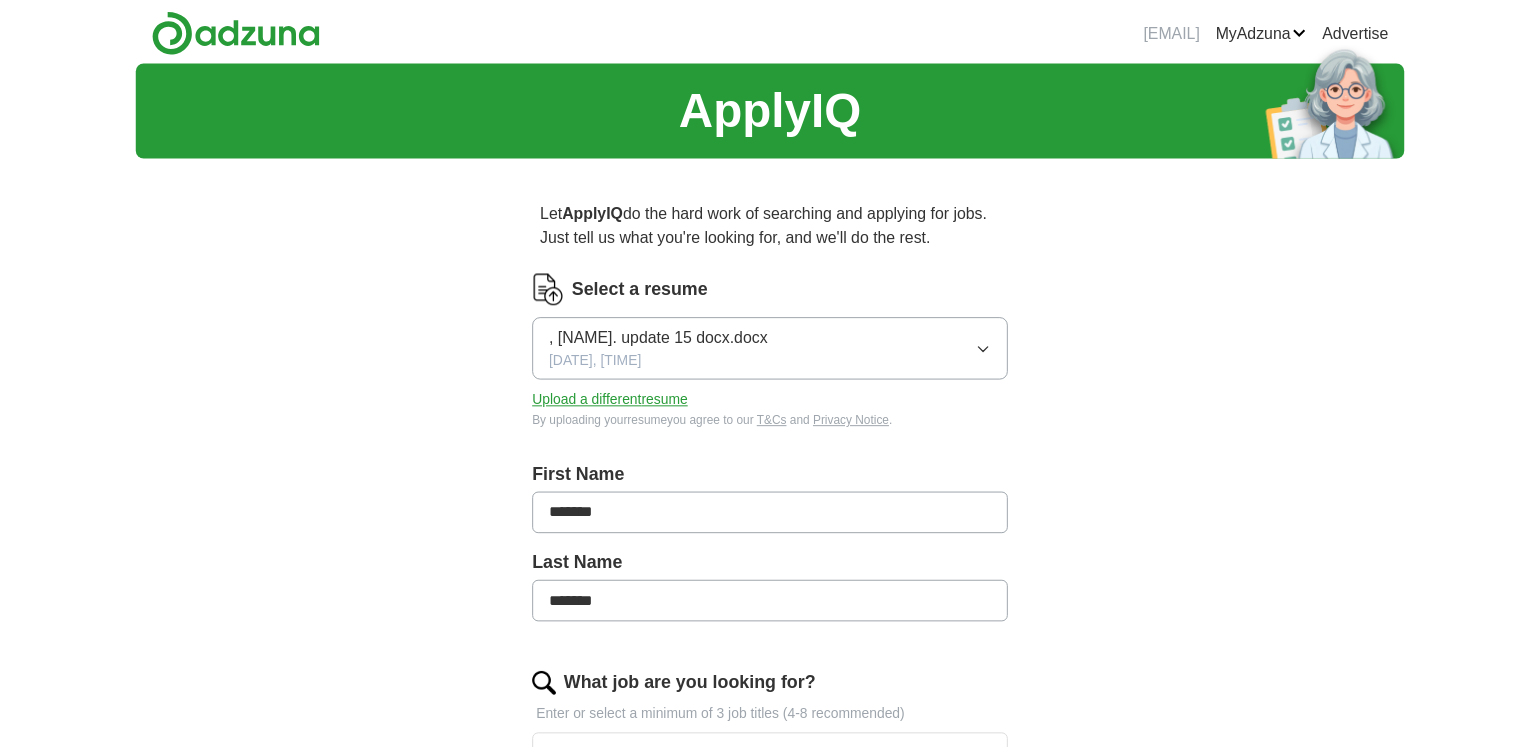 scroll, scrollTop: 0, scrollLeft: 0, axis: both 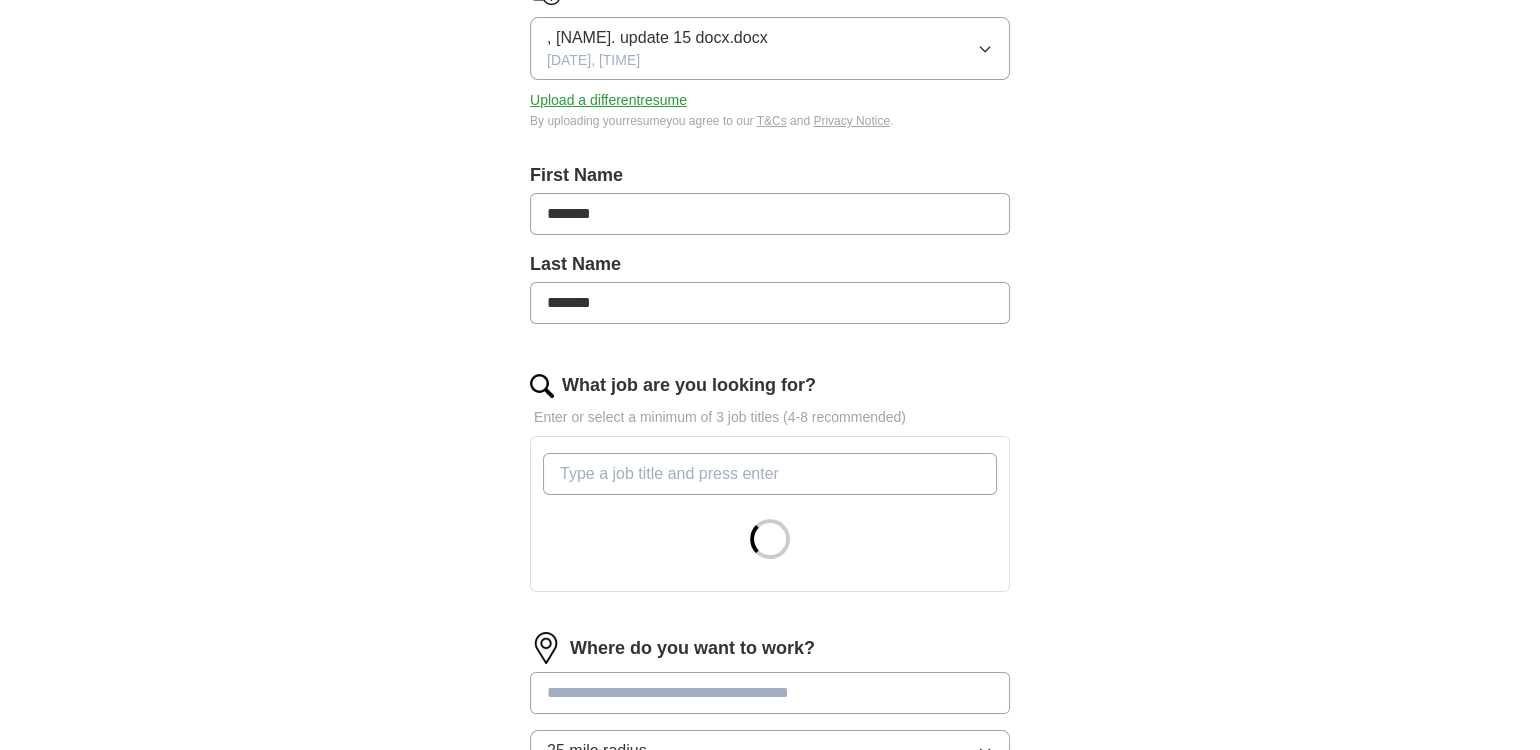 click on "What job are you looking for?" at bounding box center [770, 474] 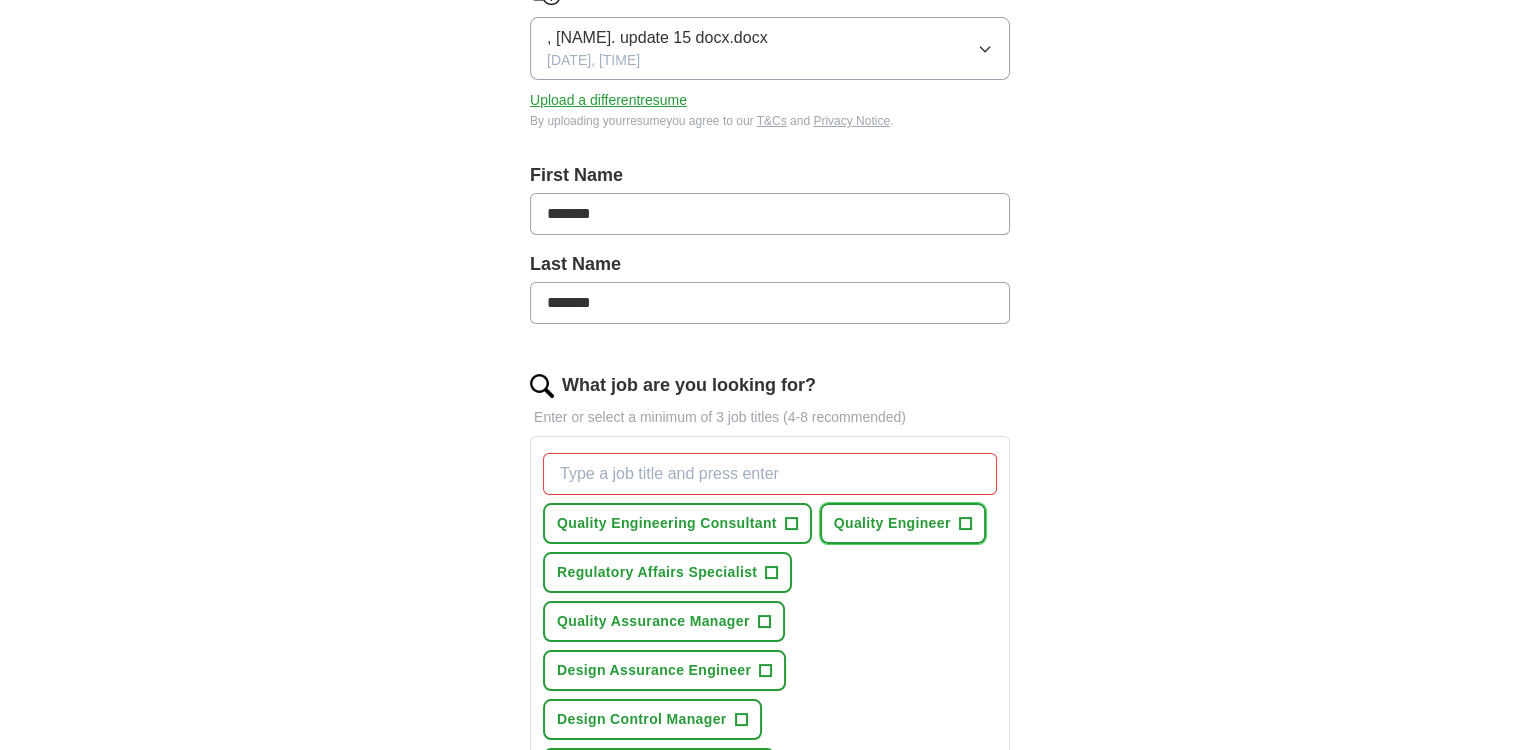 click on "Quality Engineer" at bounding box center (892, 523) 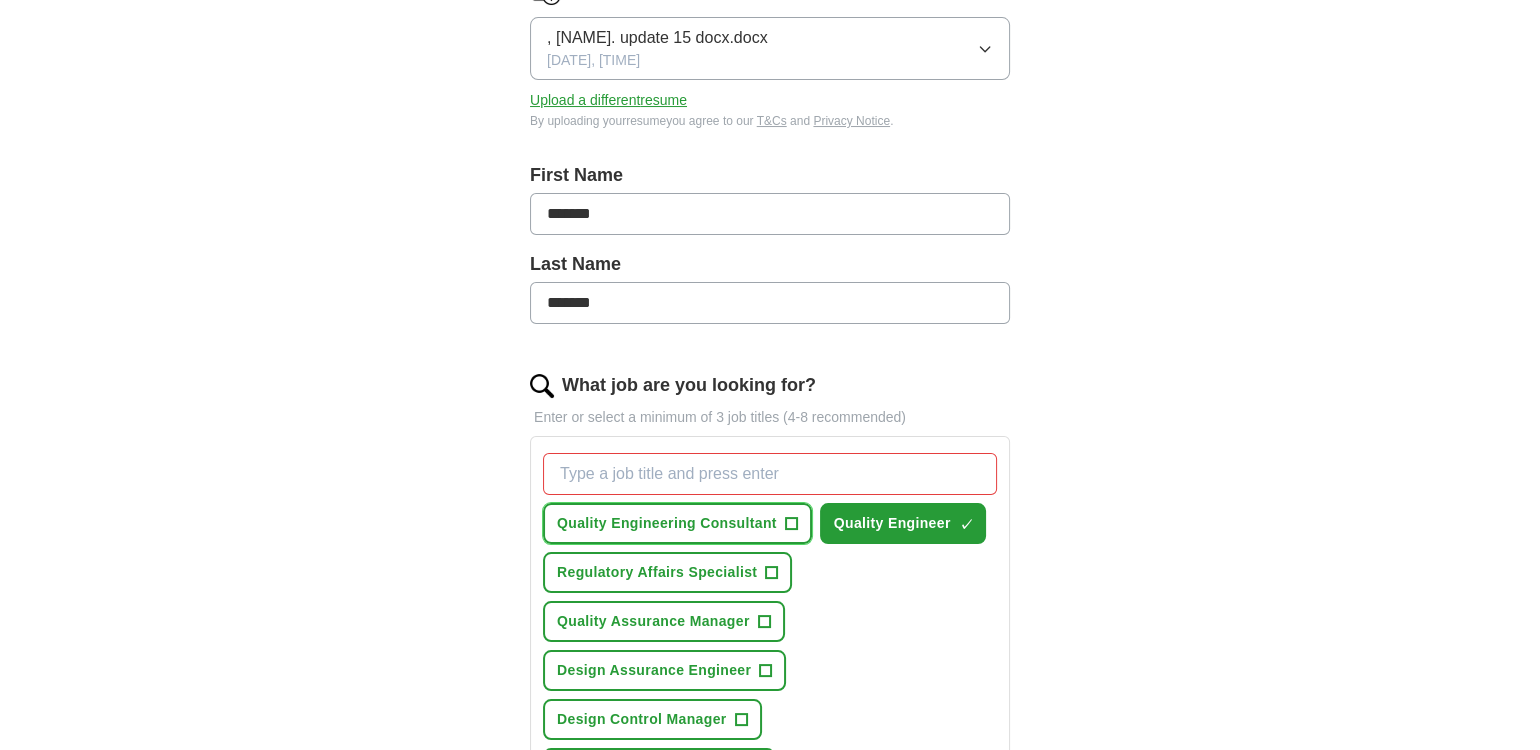 click on "Quality Engineering Consultant" at bounding box center (667, 523) 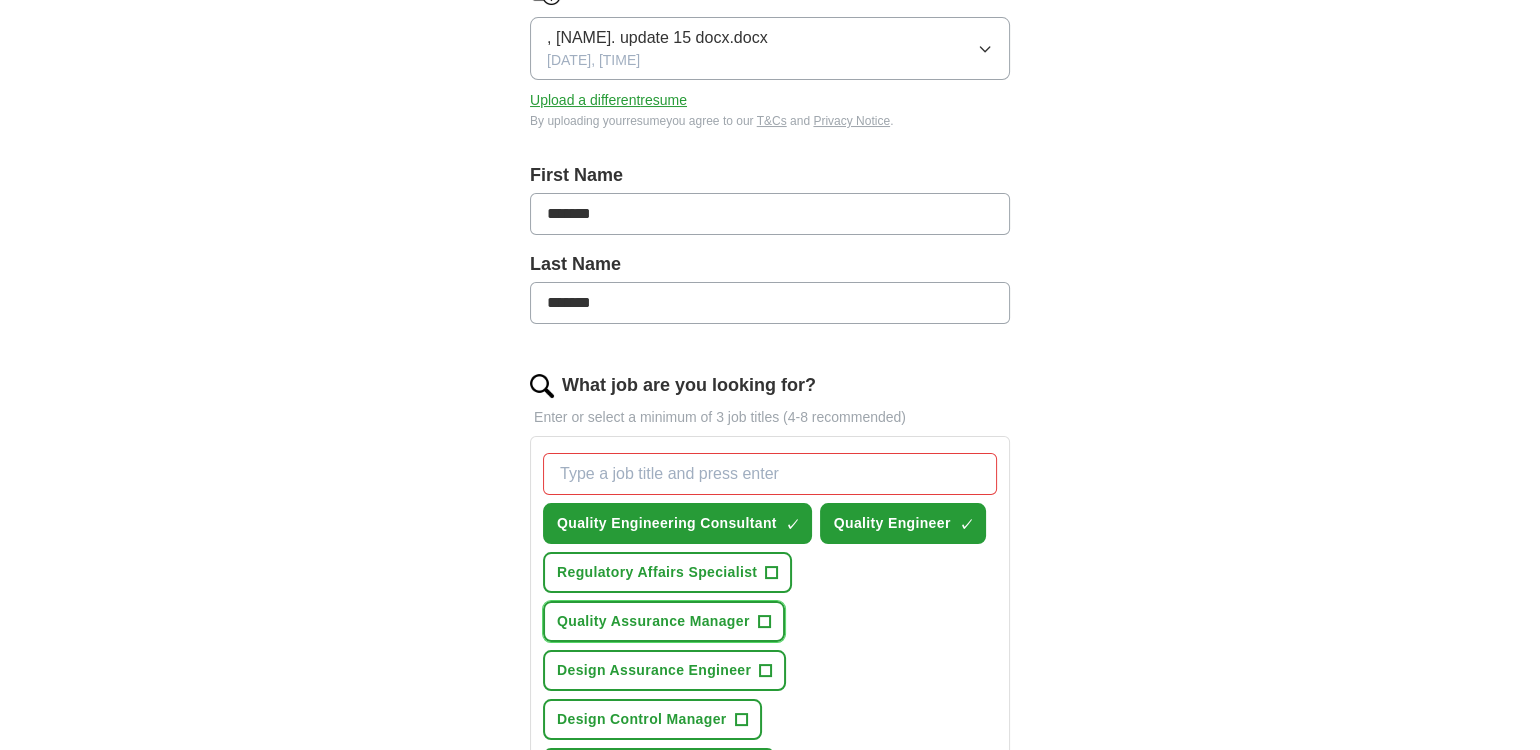 click on "Quality Assurance Manager" at bounding box center [653, 621] 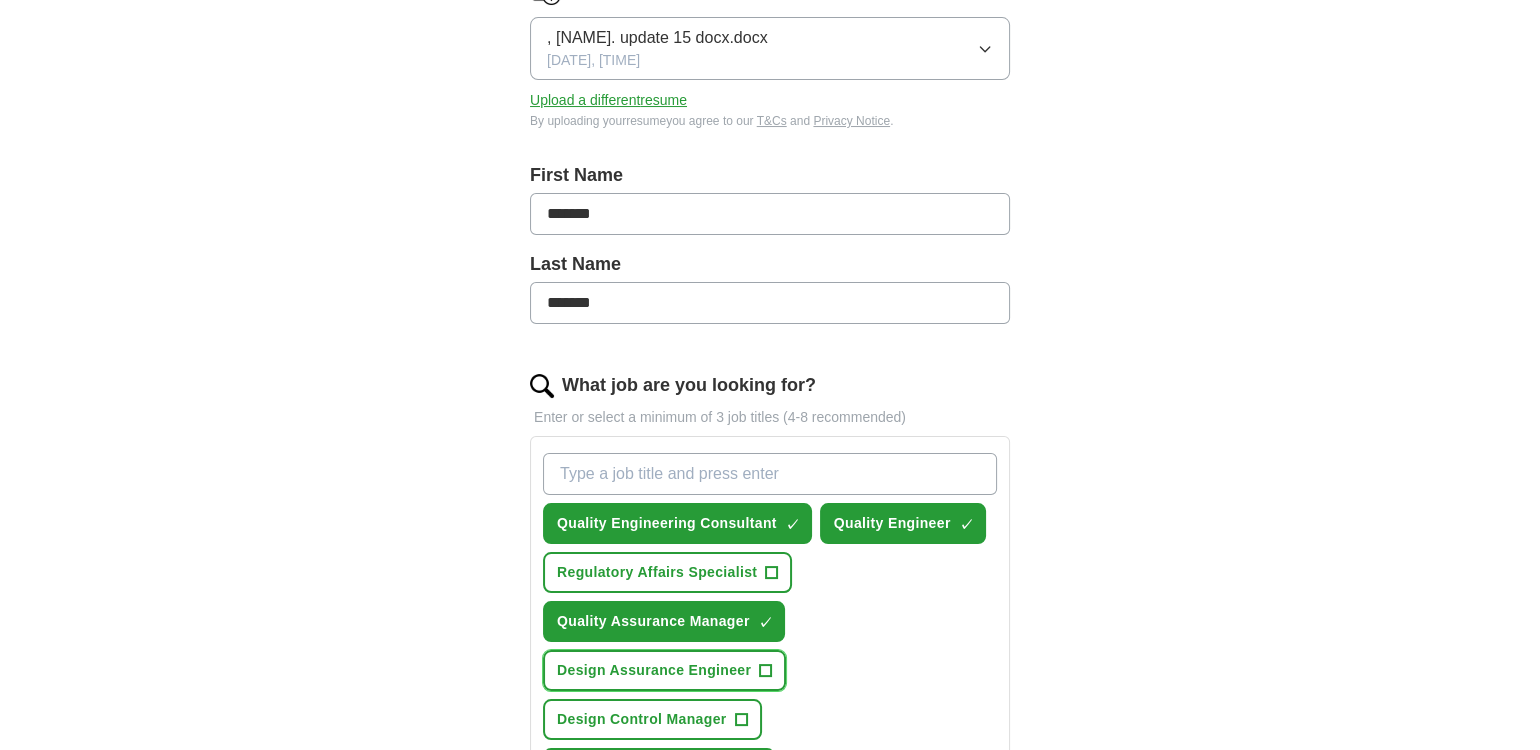 click on "Design Assurance Engineer" at bounding box center [654, 670] 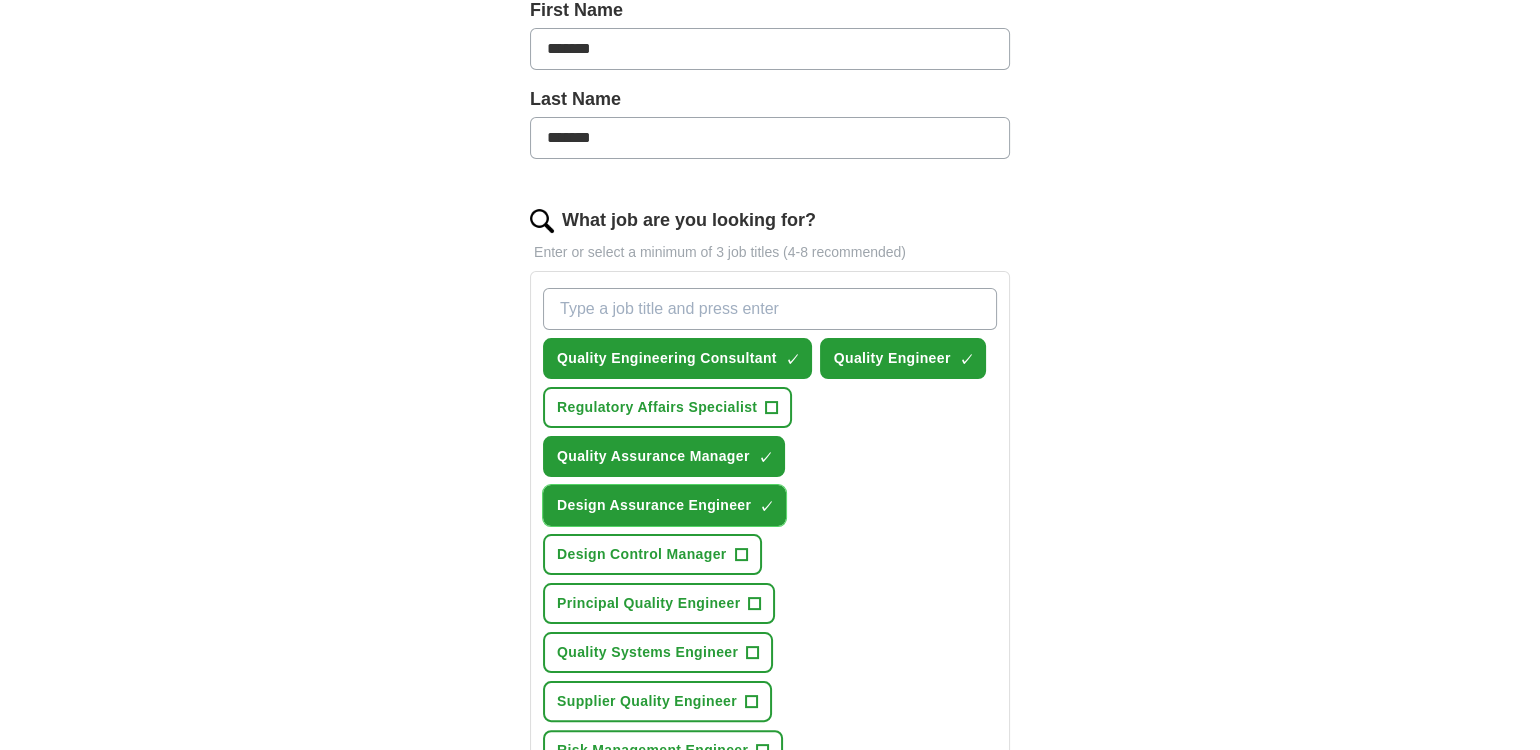 scroll, scrollTop: 500, scrollLeft: 0, axis: vertical 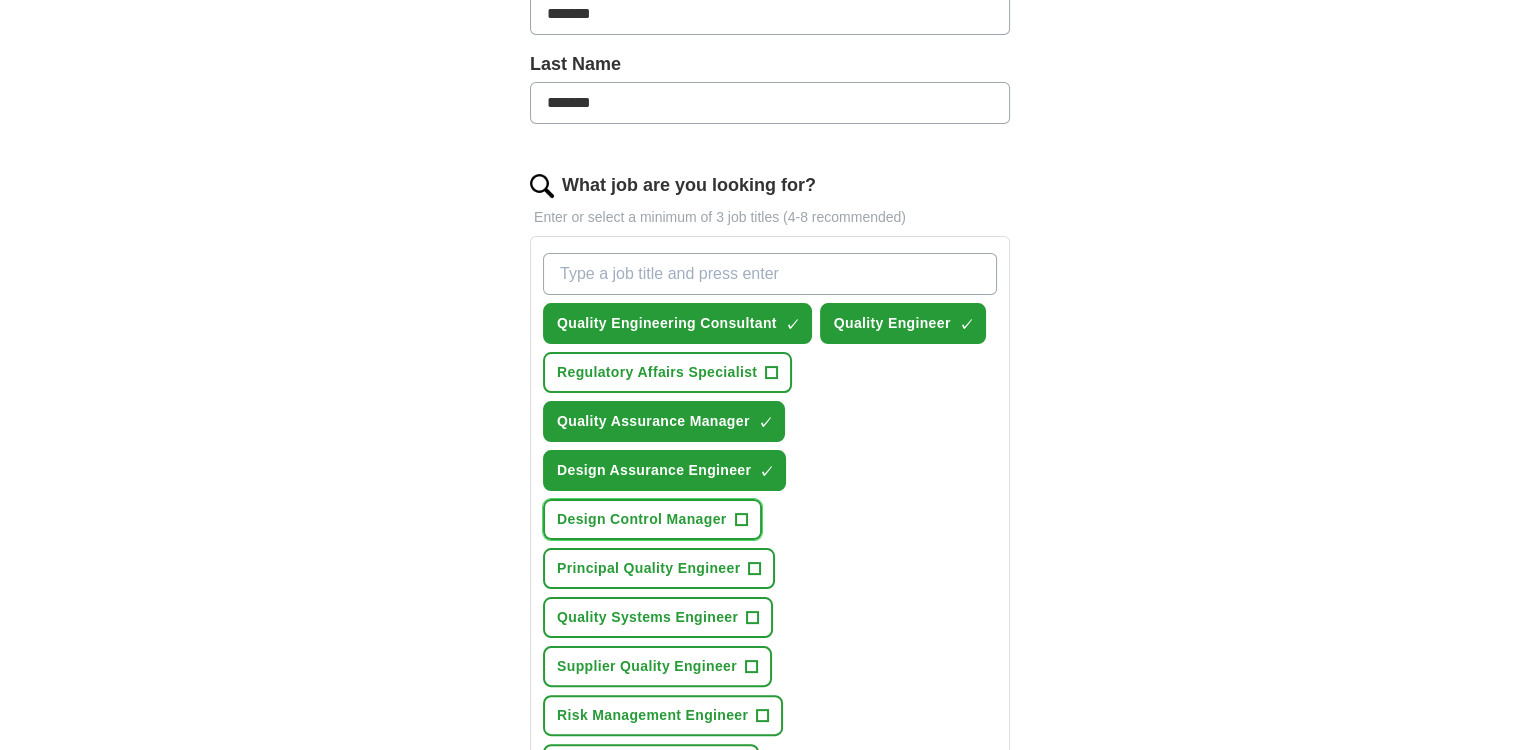 click on "Design Control Manager" at bounding box center [642, 519] 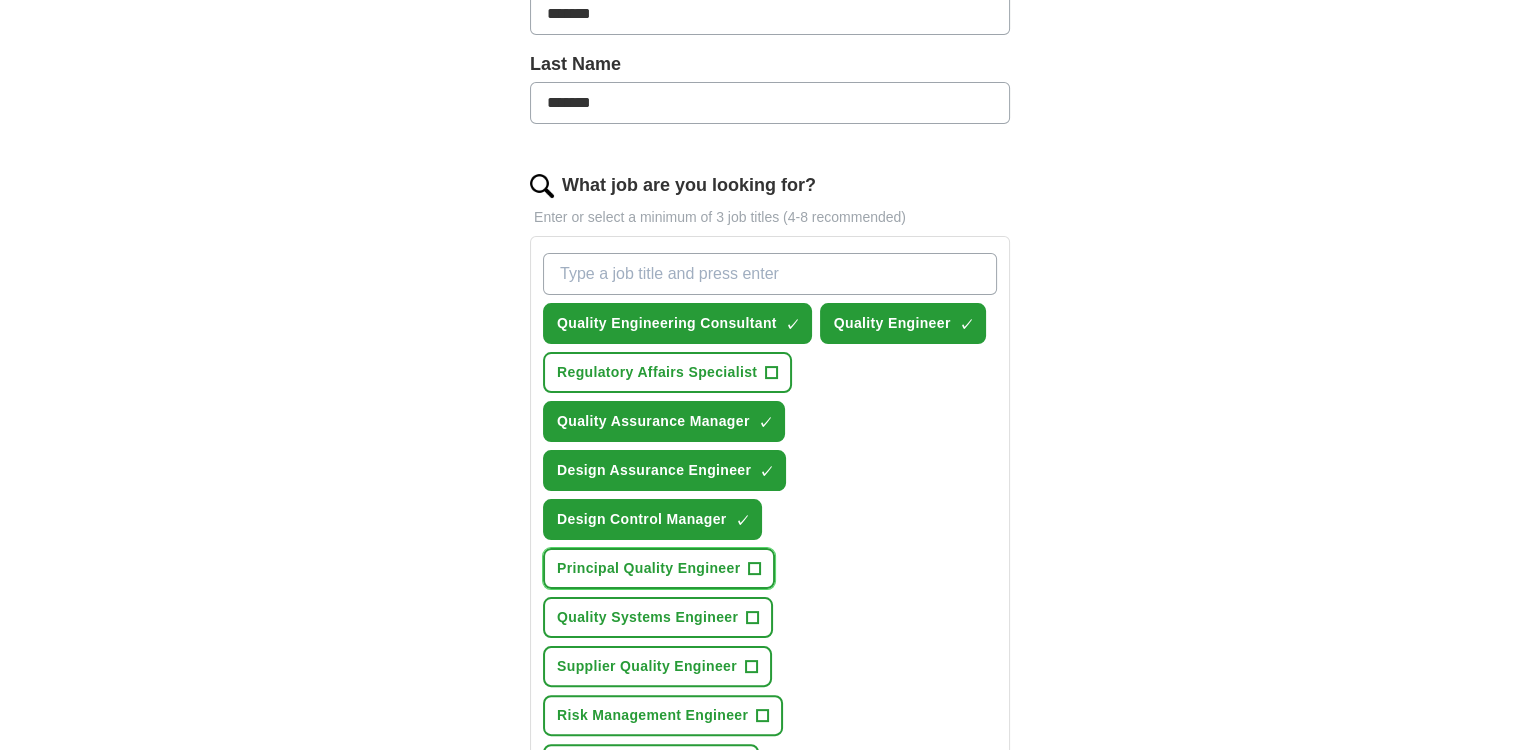 click on "Principal Quality Engineer" at bounding box center [648, 568] 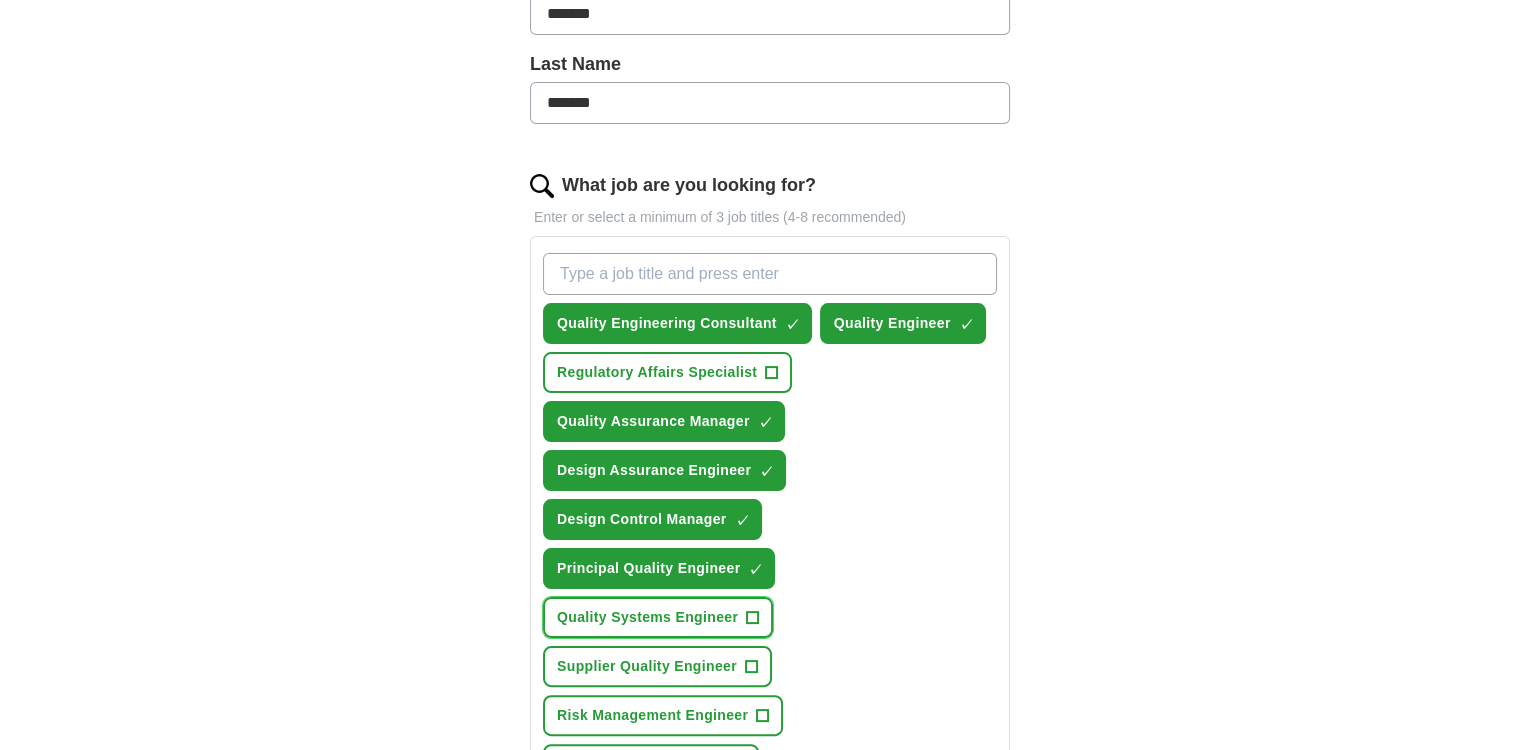 click on "Quality Systems Engineer" at bounding box center [647, 617] 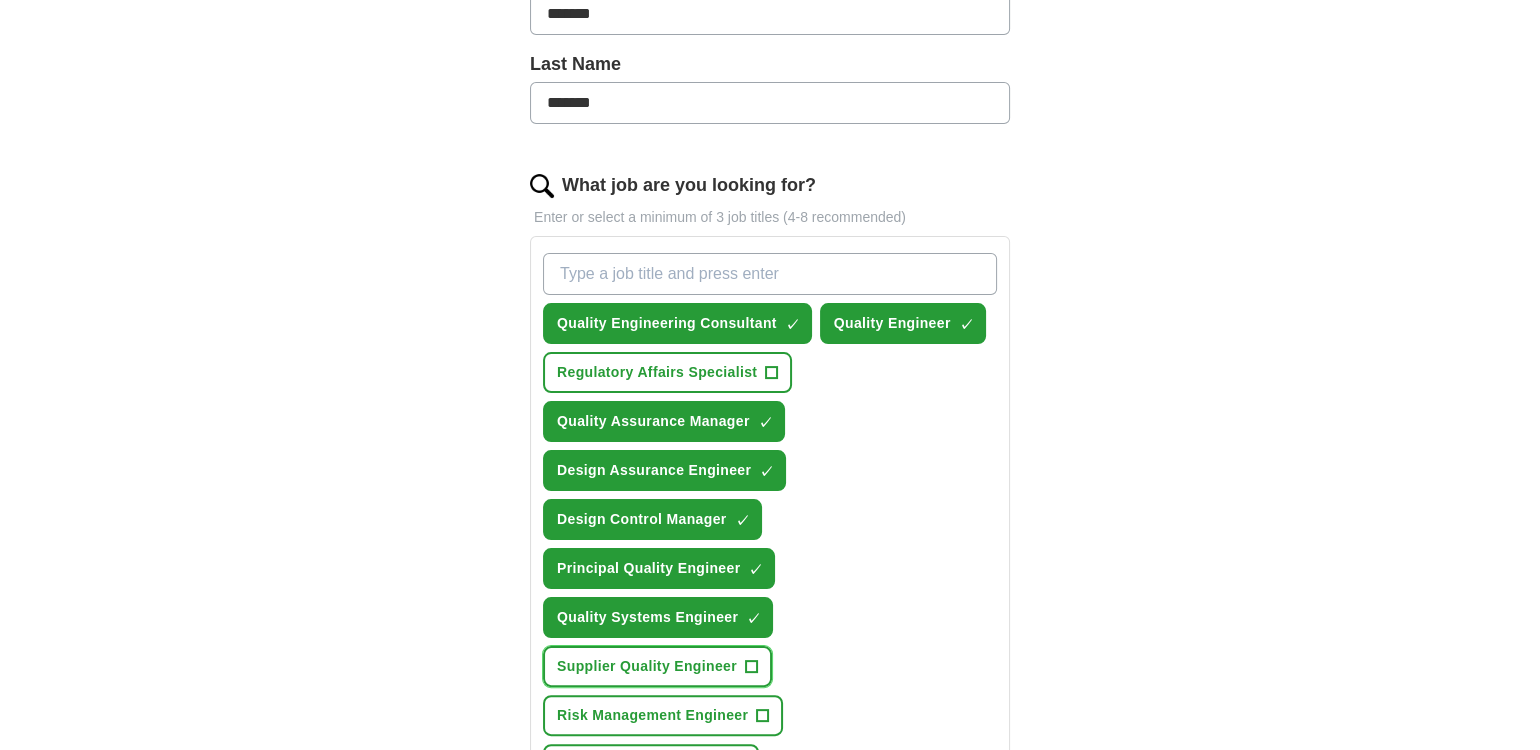 click on "Supplier Quality Engineer" at bounding box center [647, 666] 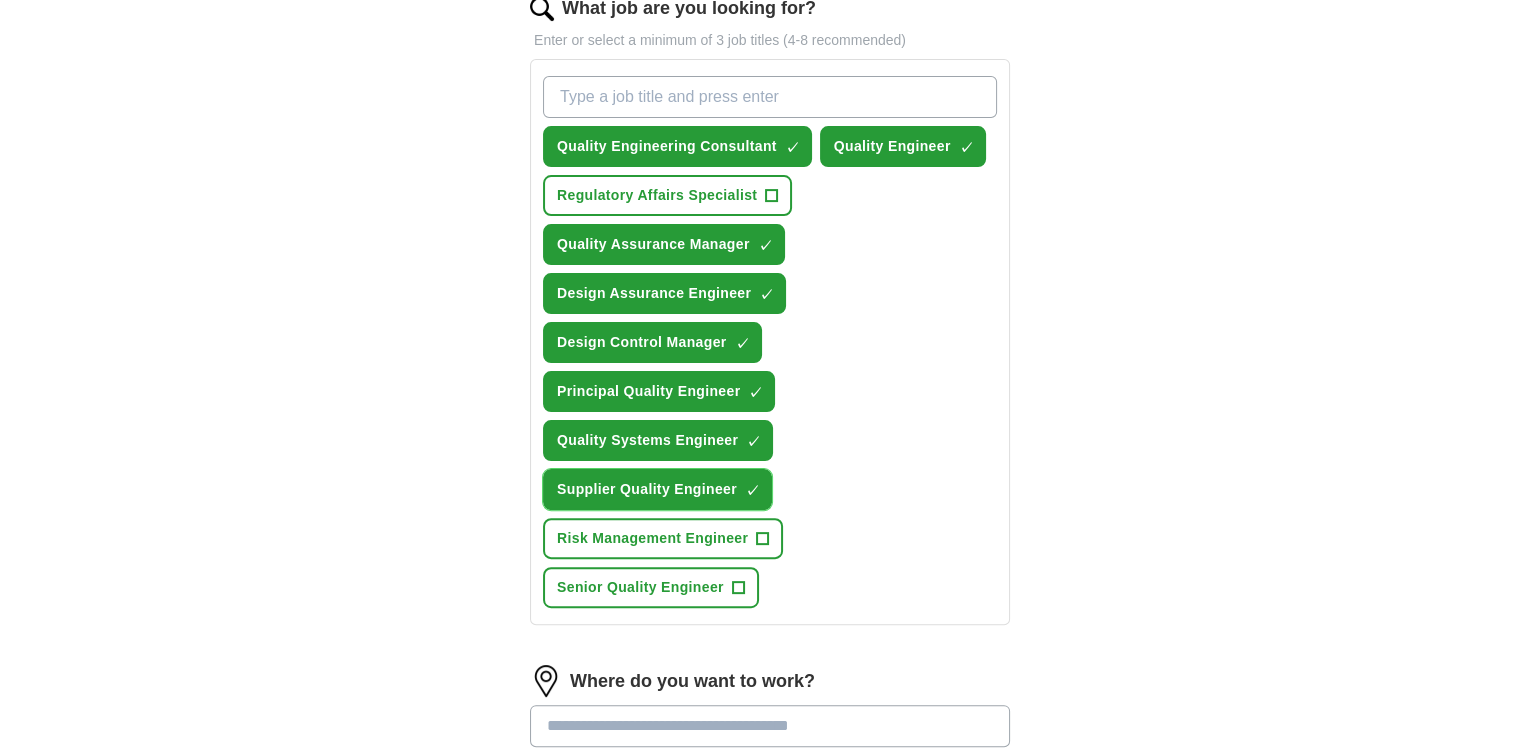 scroll, scrollTop: 700, scrollLeft: 0, axis: vertical 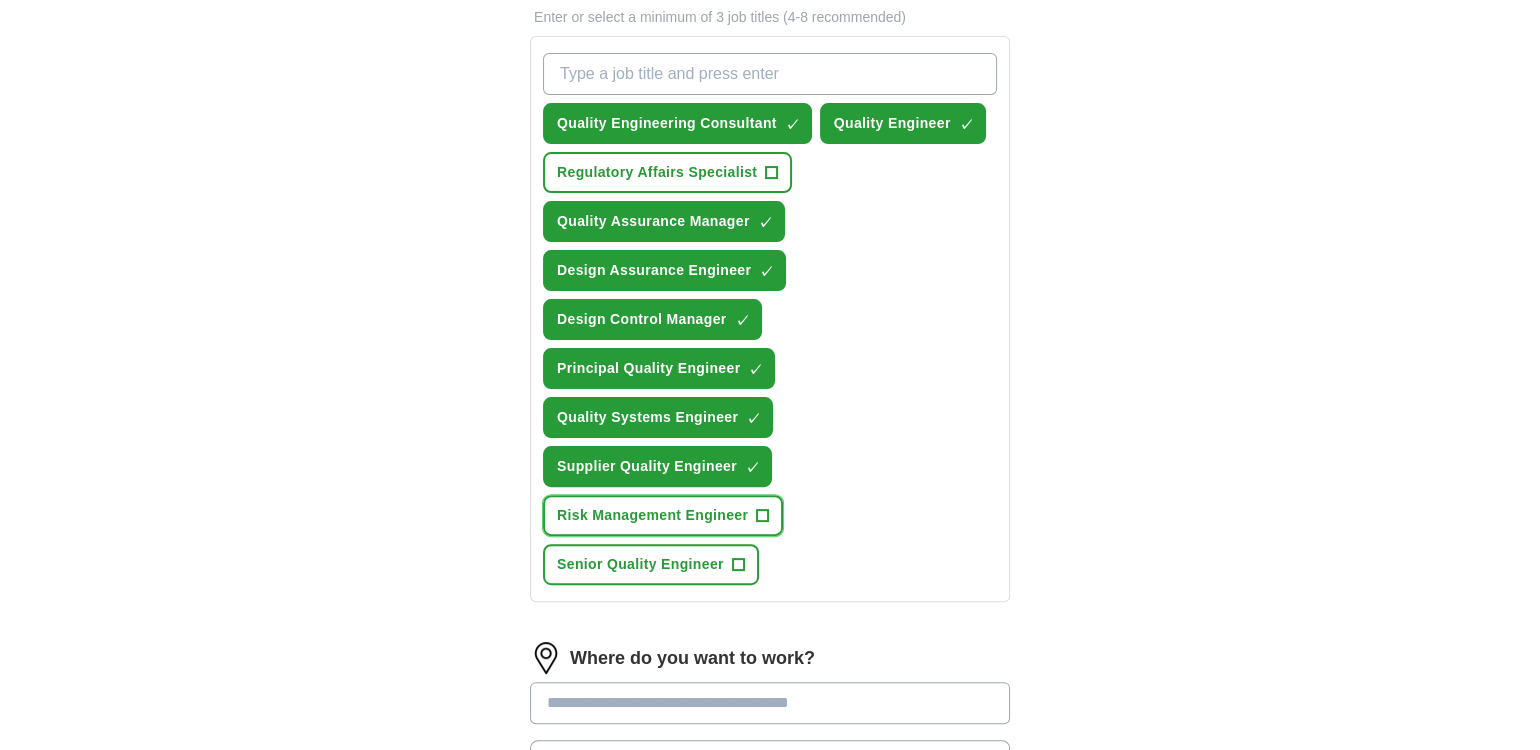click on "Risk Management Engineer" at bounding box center (652, 515) 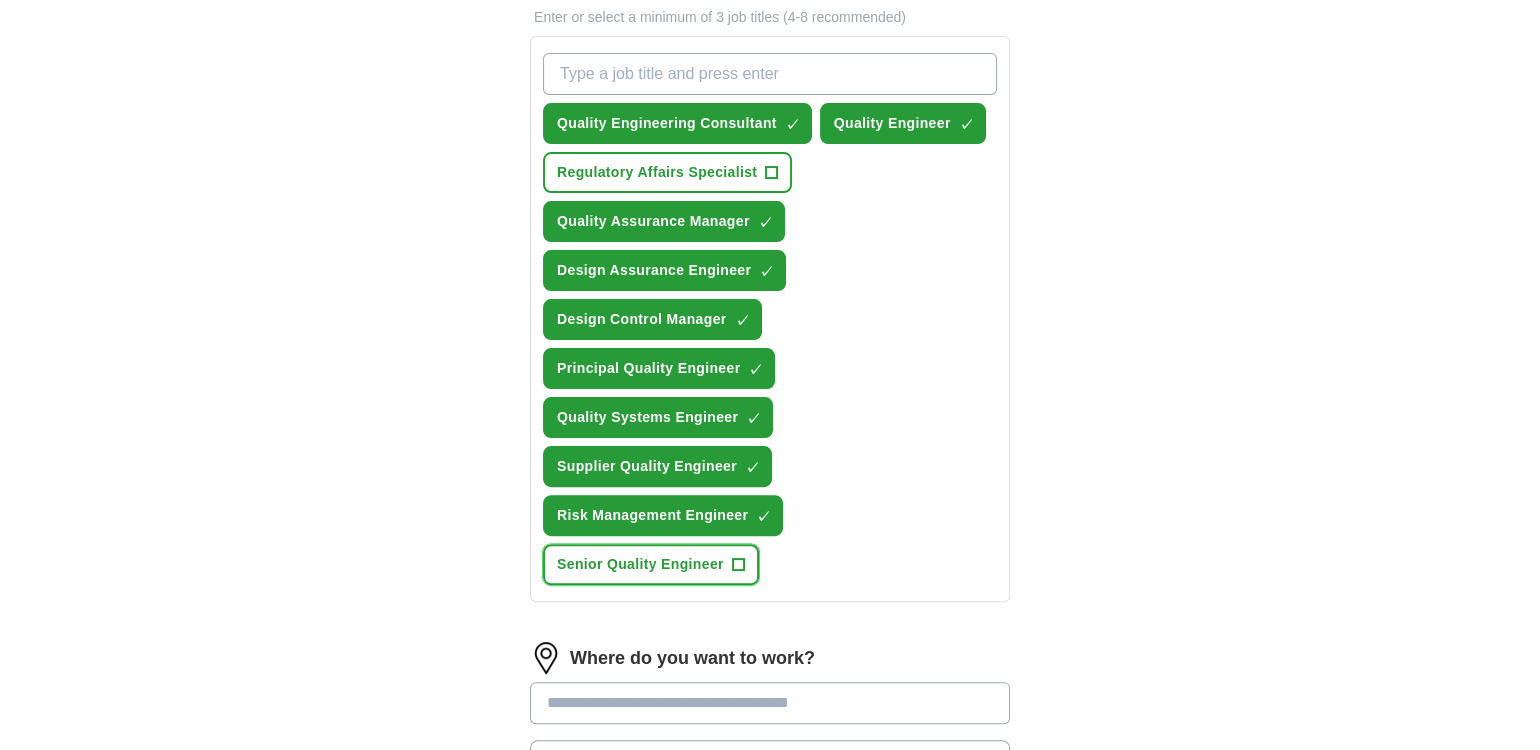 click on "Senior Quality Engineer" at bounding box center (640, 564) 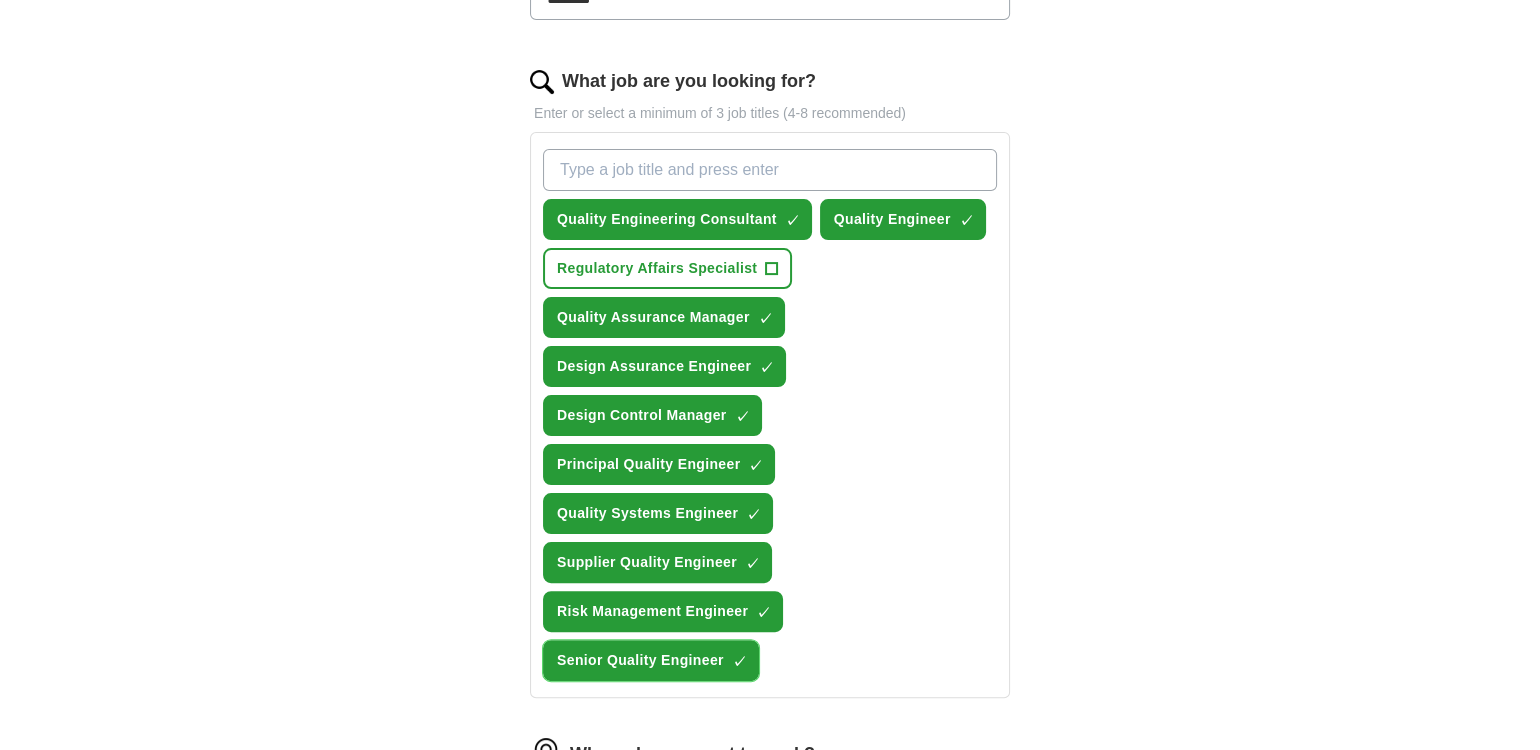 scroll, scrollTop: 600, scrollLeft: 0, axis: vertical 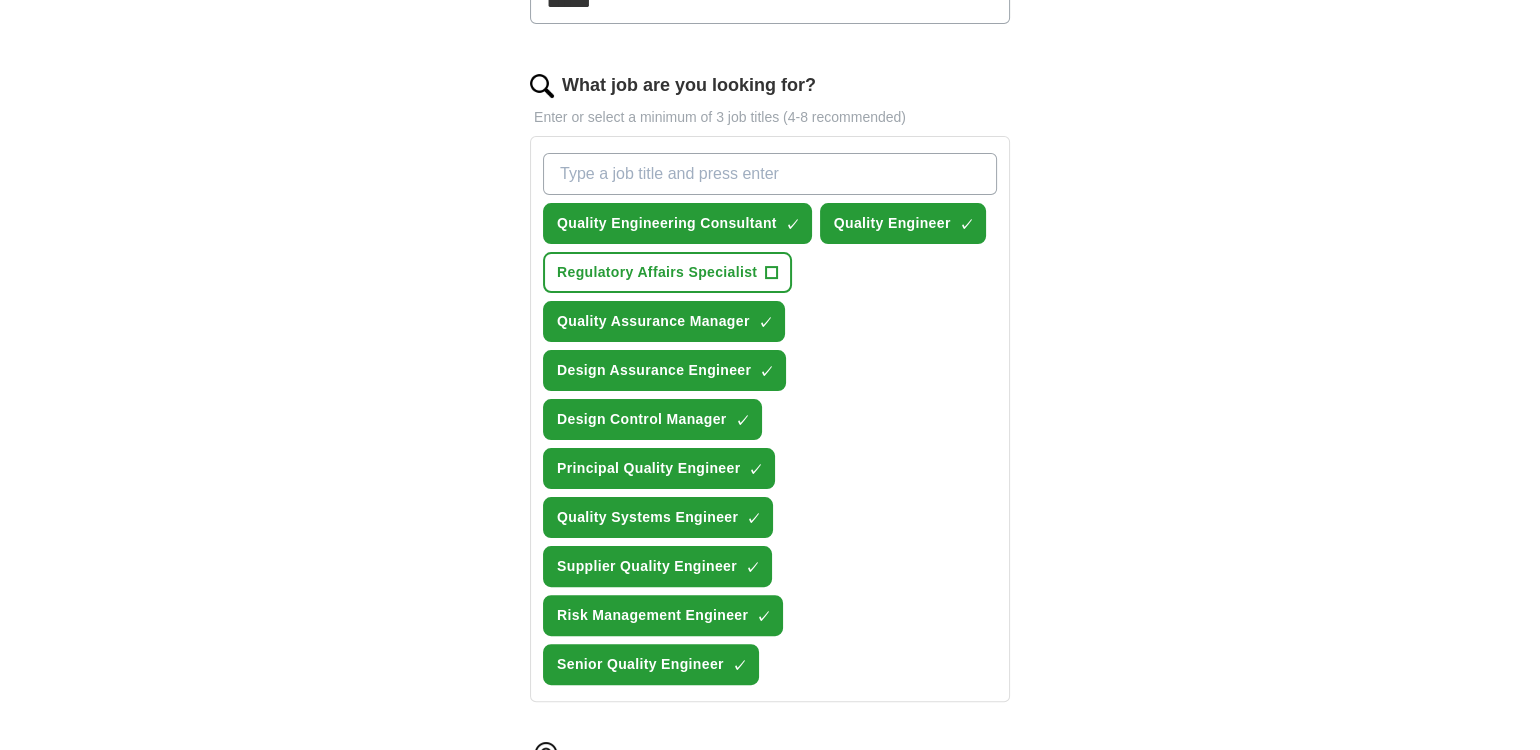 click on "What job are you looking for?" at bounding box center [770, 174] 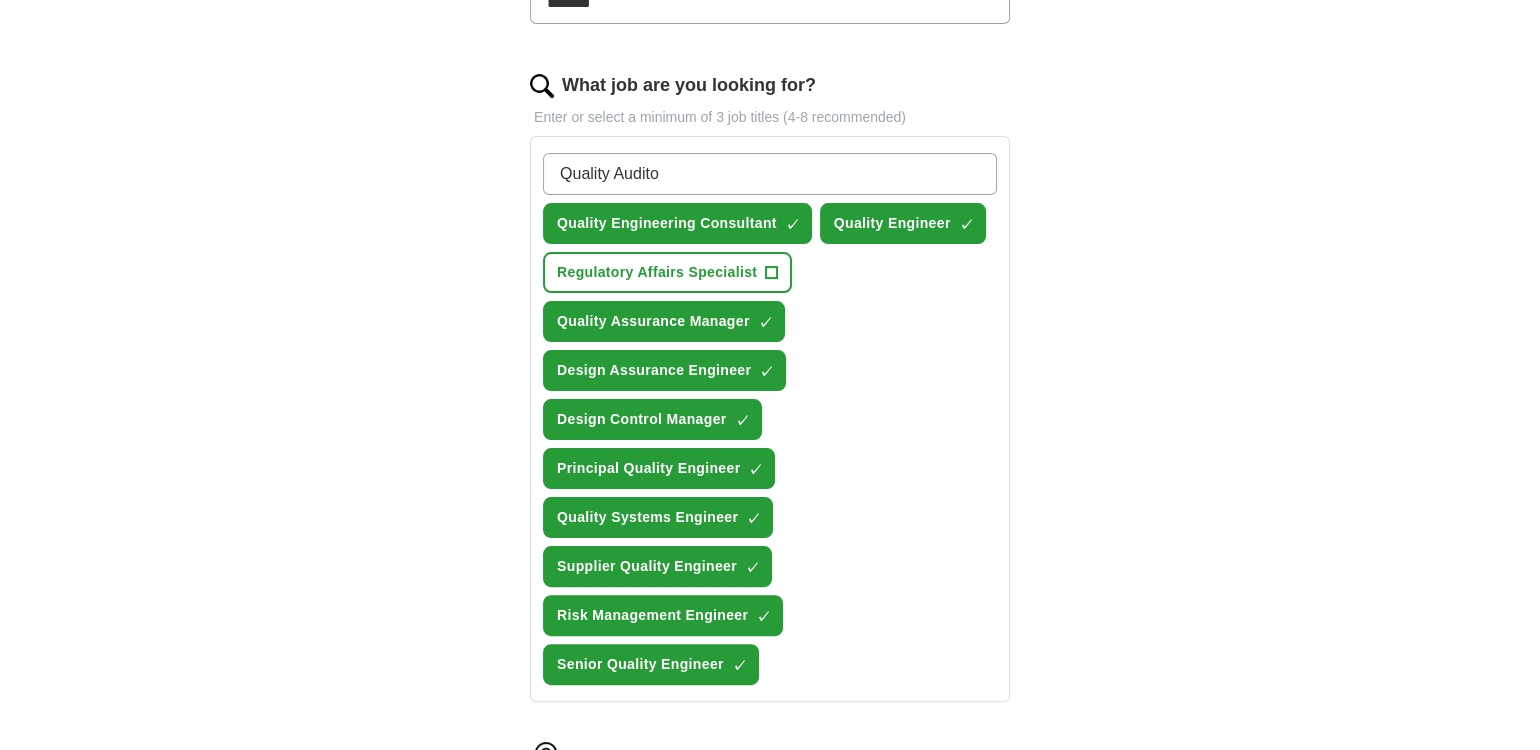 type on "Quality Auditor" 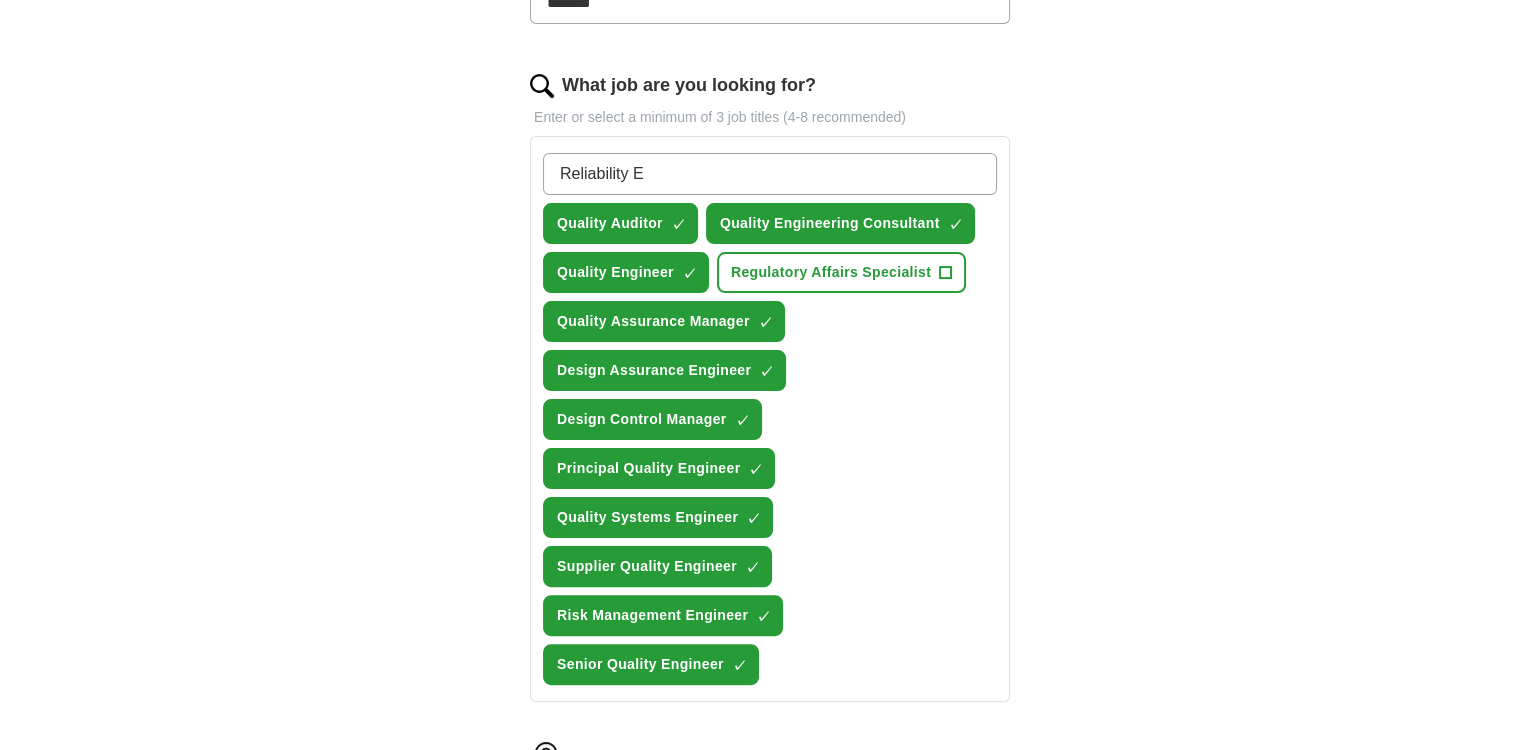 click on "Reliability E" at bounding box center [770, 174] 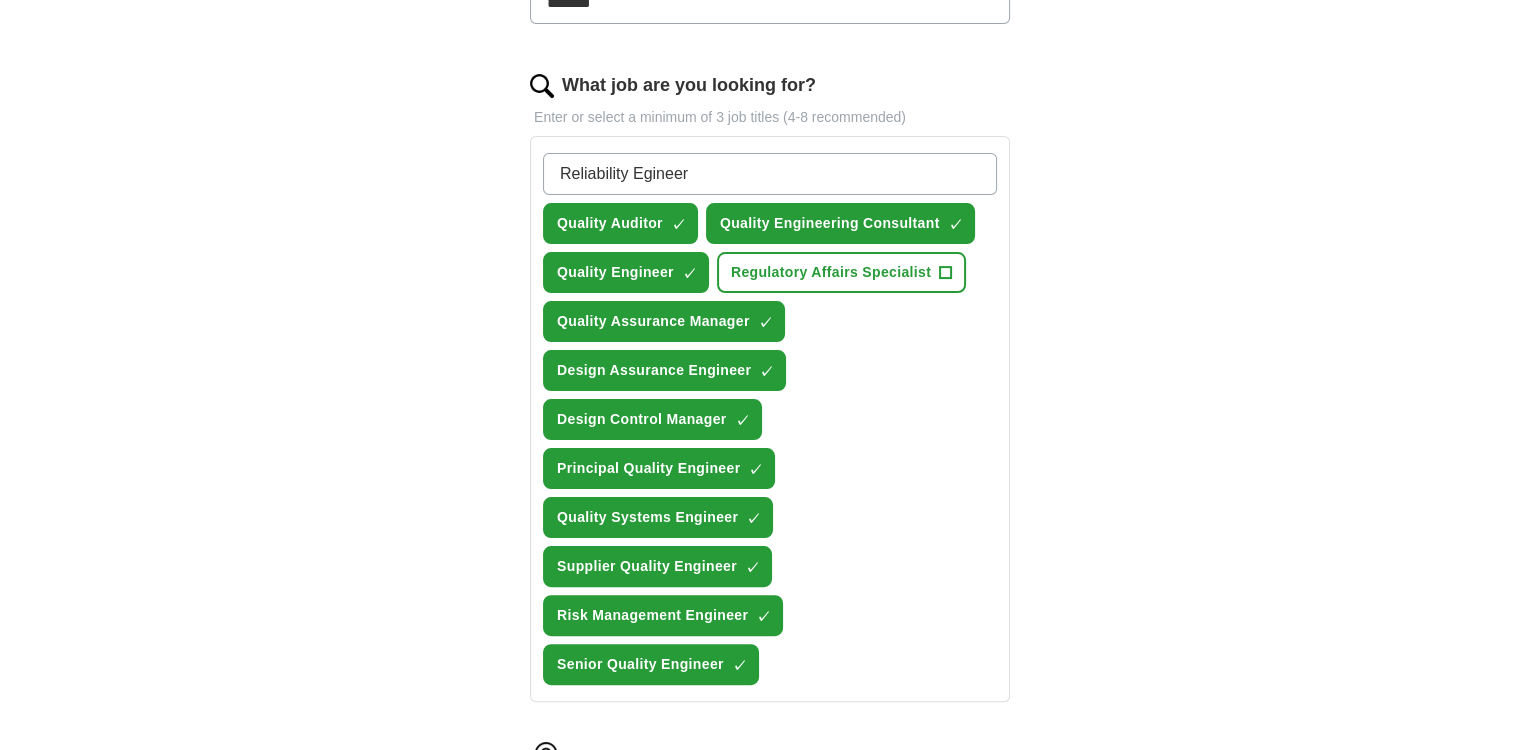 click on "Reliability Egineer" at bounding box center [770, 174] 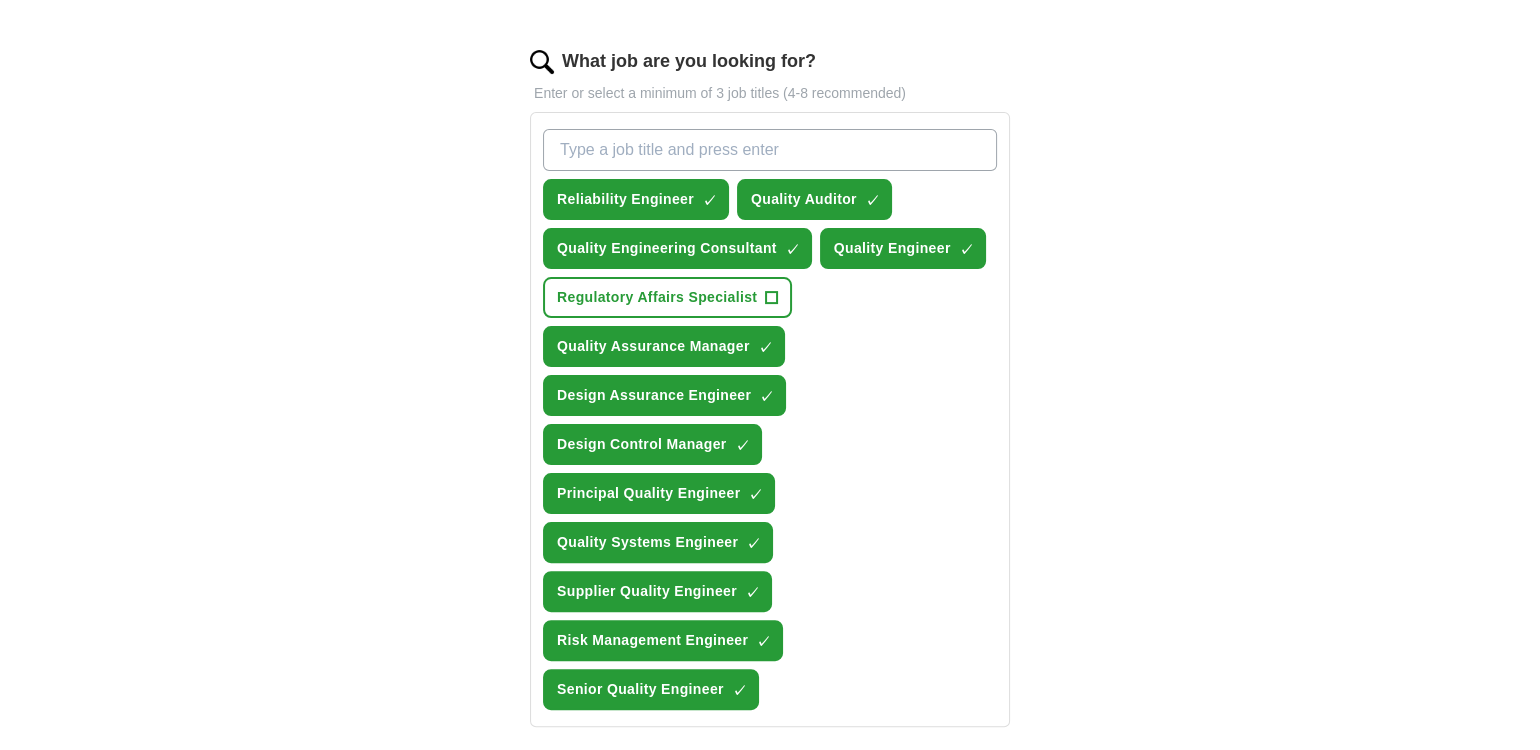 scroll, scrollTop: 600, scrollLeft: 0, axis: vertical 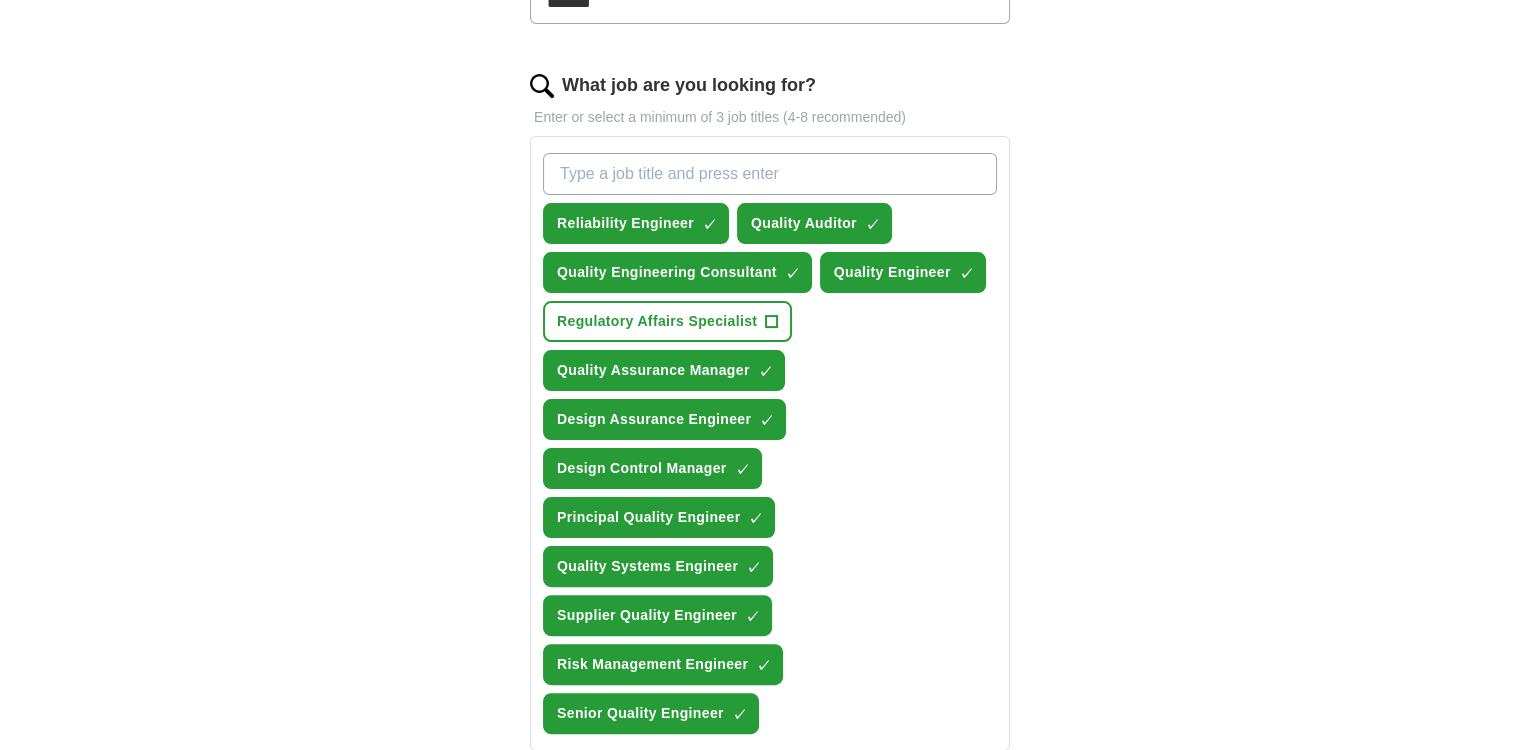 click on "What job are you looking for?" at bounding box center [770, 174] 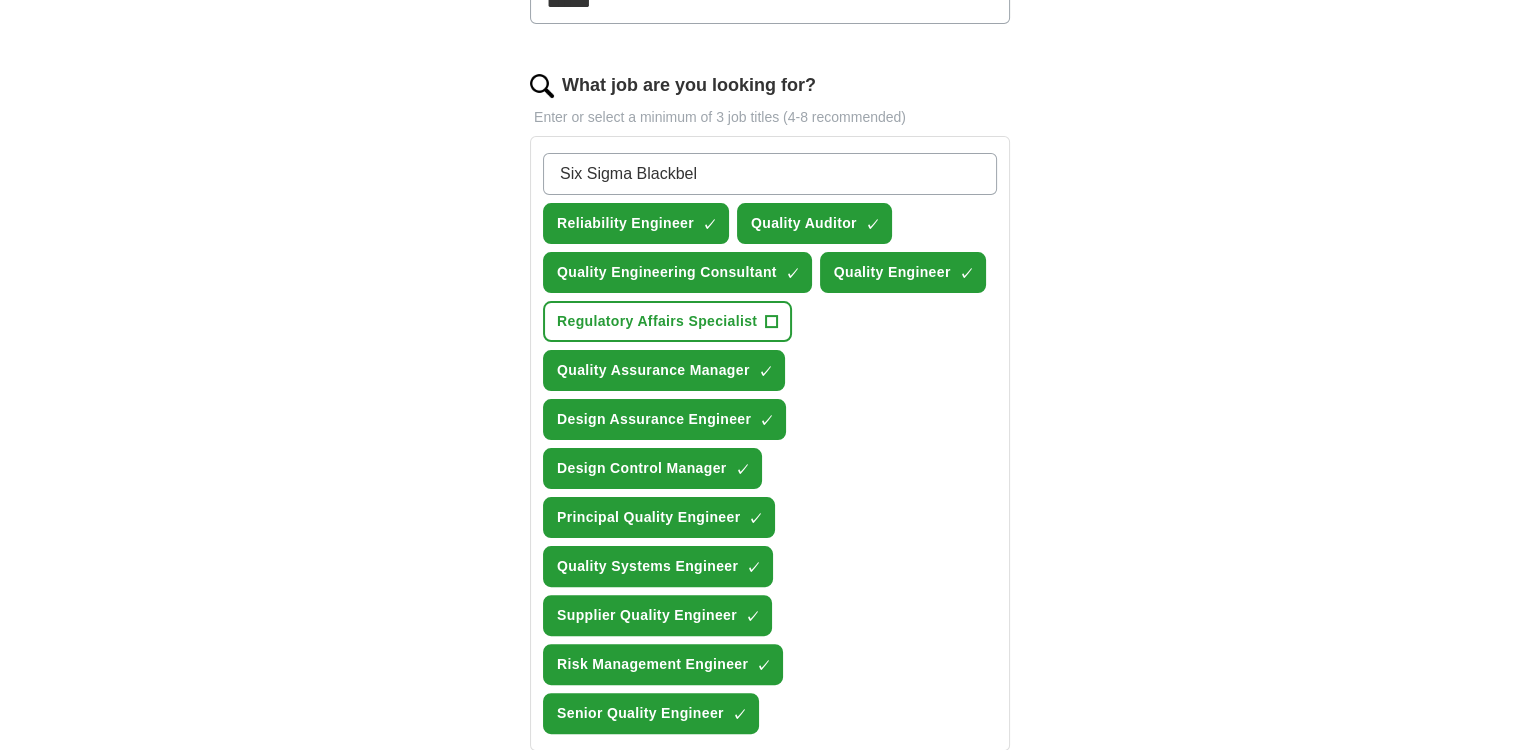 type on "Six Sigma Blackbelt" 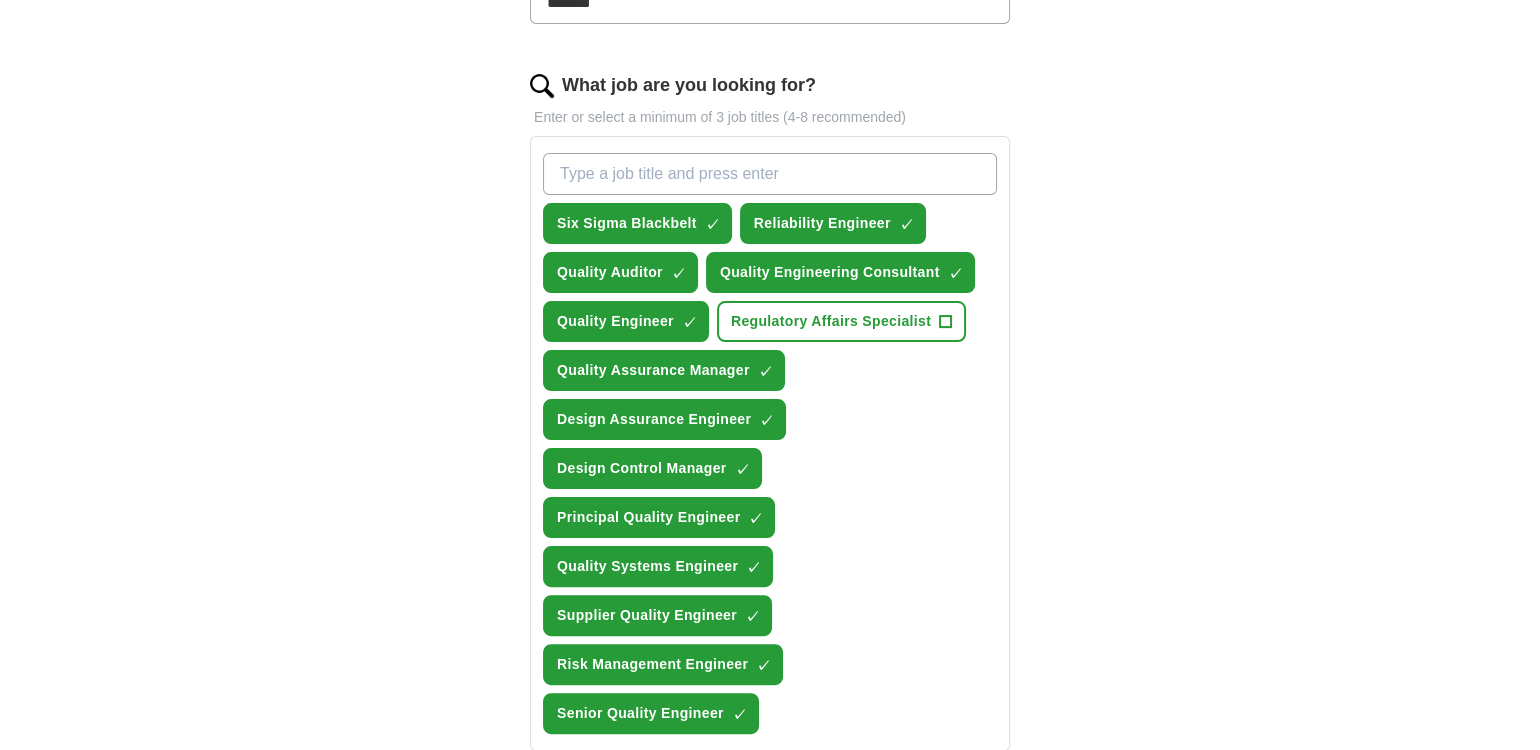 click on "What job are you looking for?" at bounding box center [770, 174] 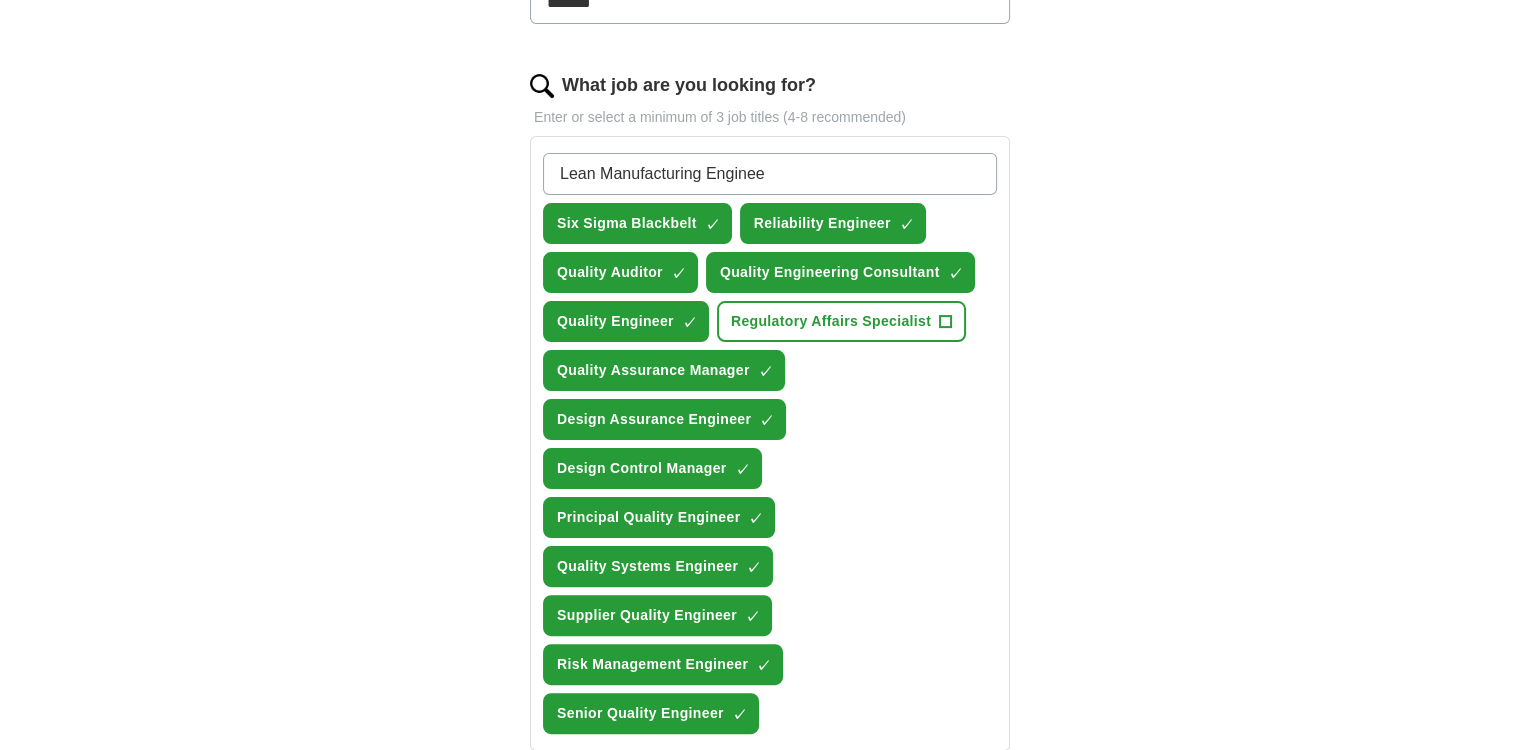 type on "Lean Manufacturing Engineer" 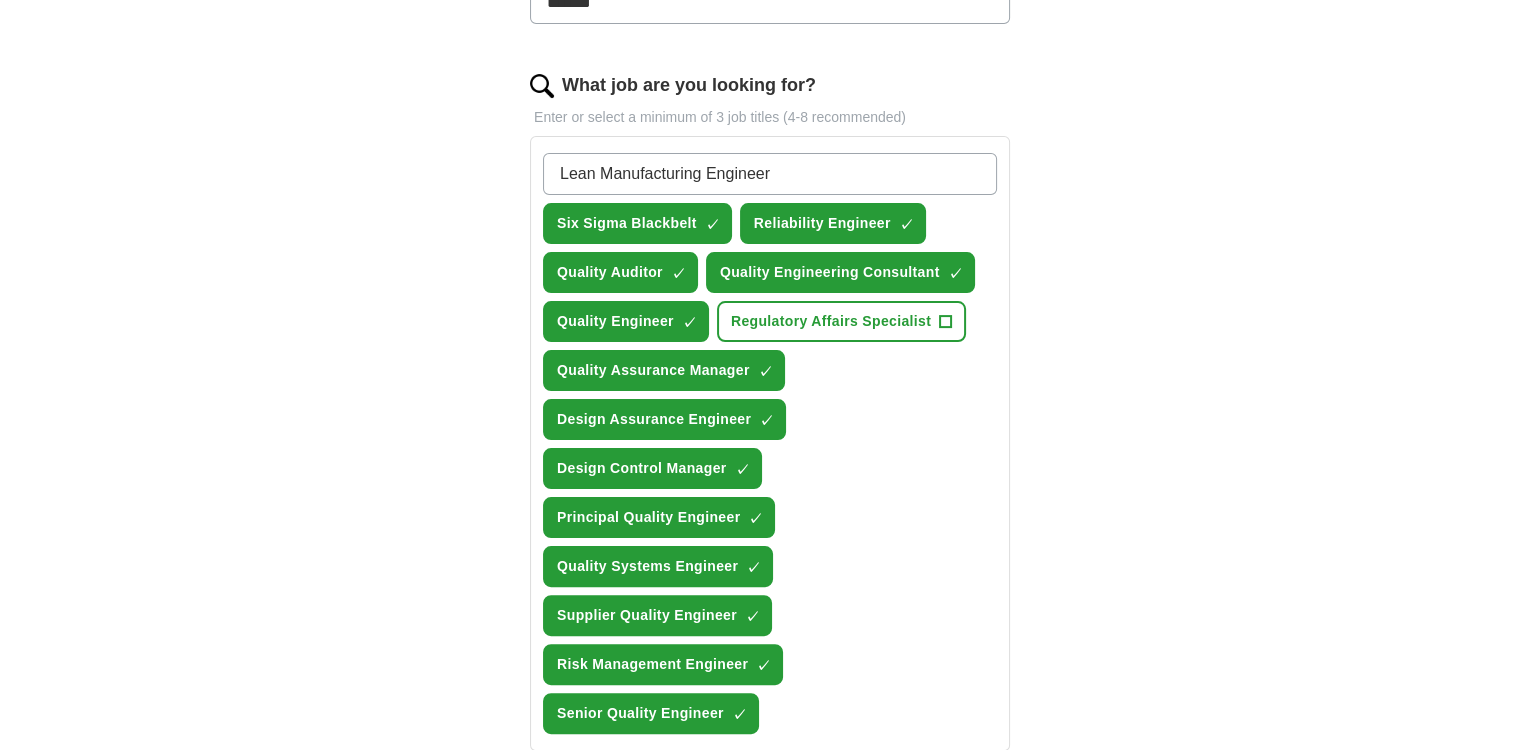type 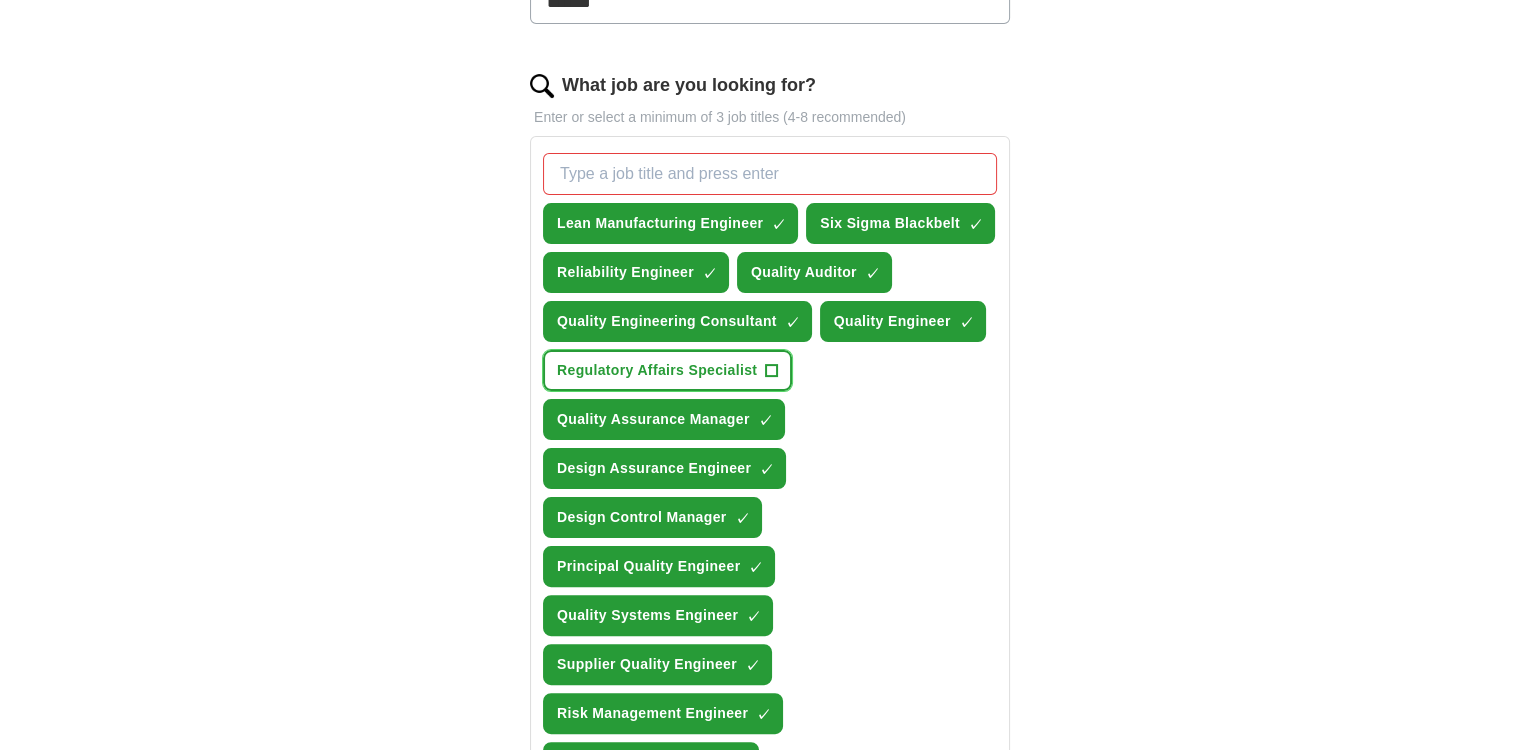click on "+" at bounding box center [772, 371] 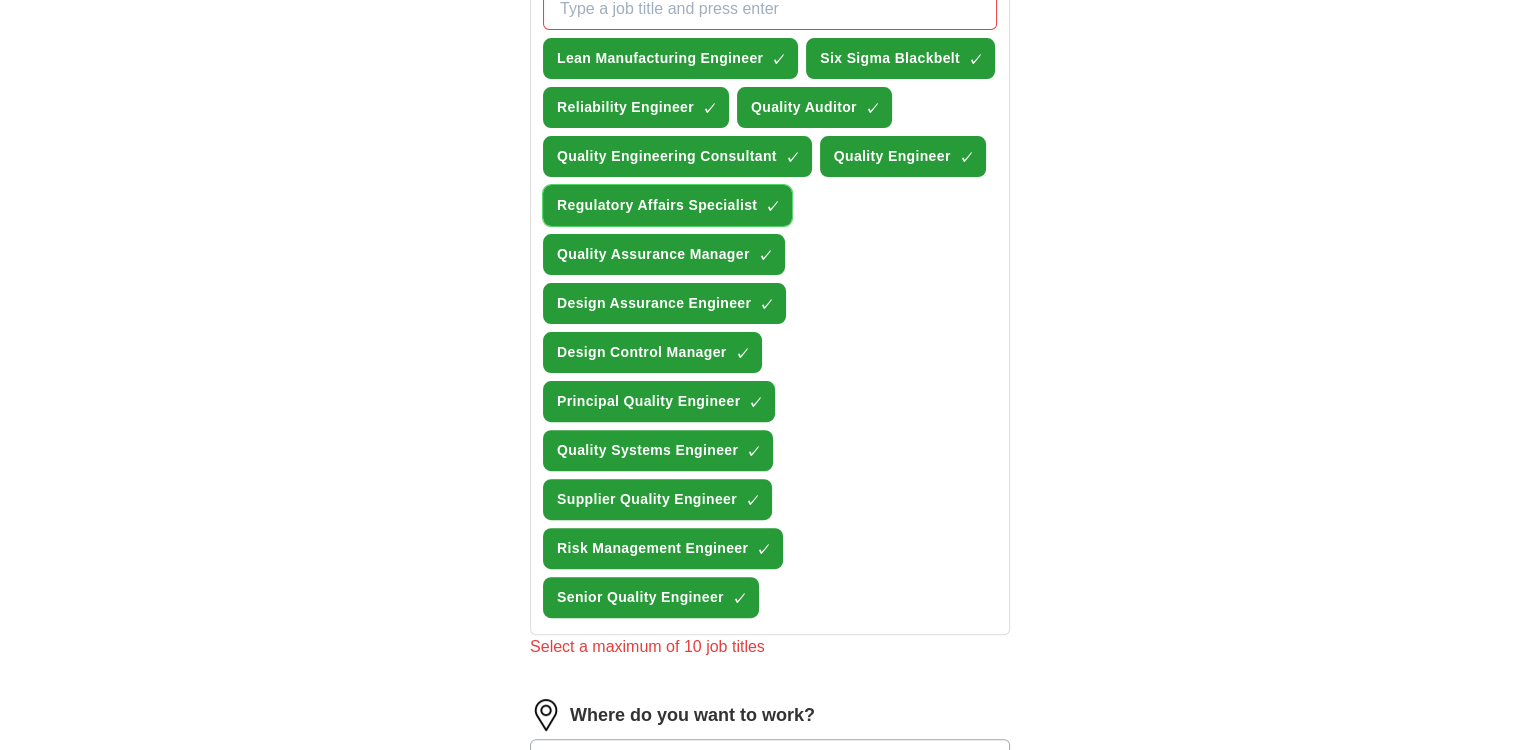 scroll, scrollTop: 800, scrollLeft: 0, axis: vertical 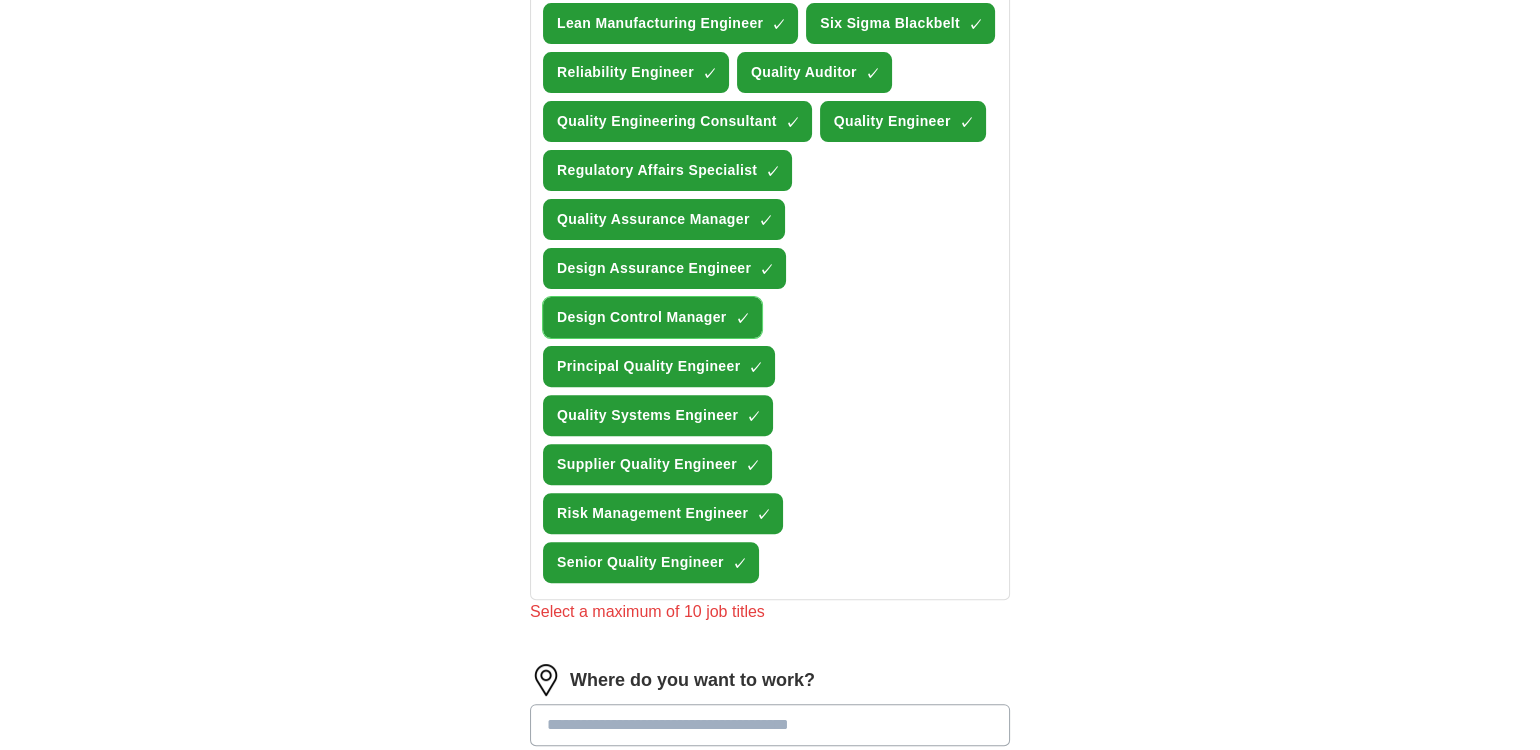 click on "×" at bounding box center [0, 0] 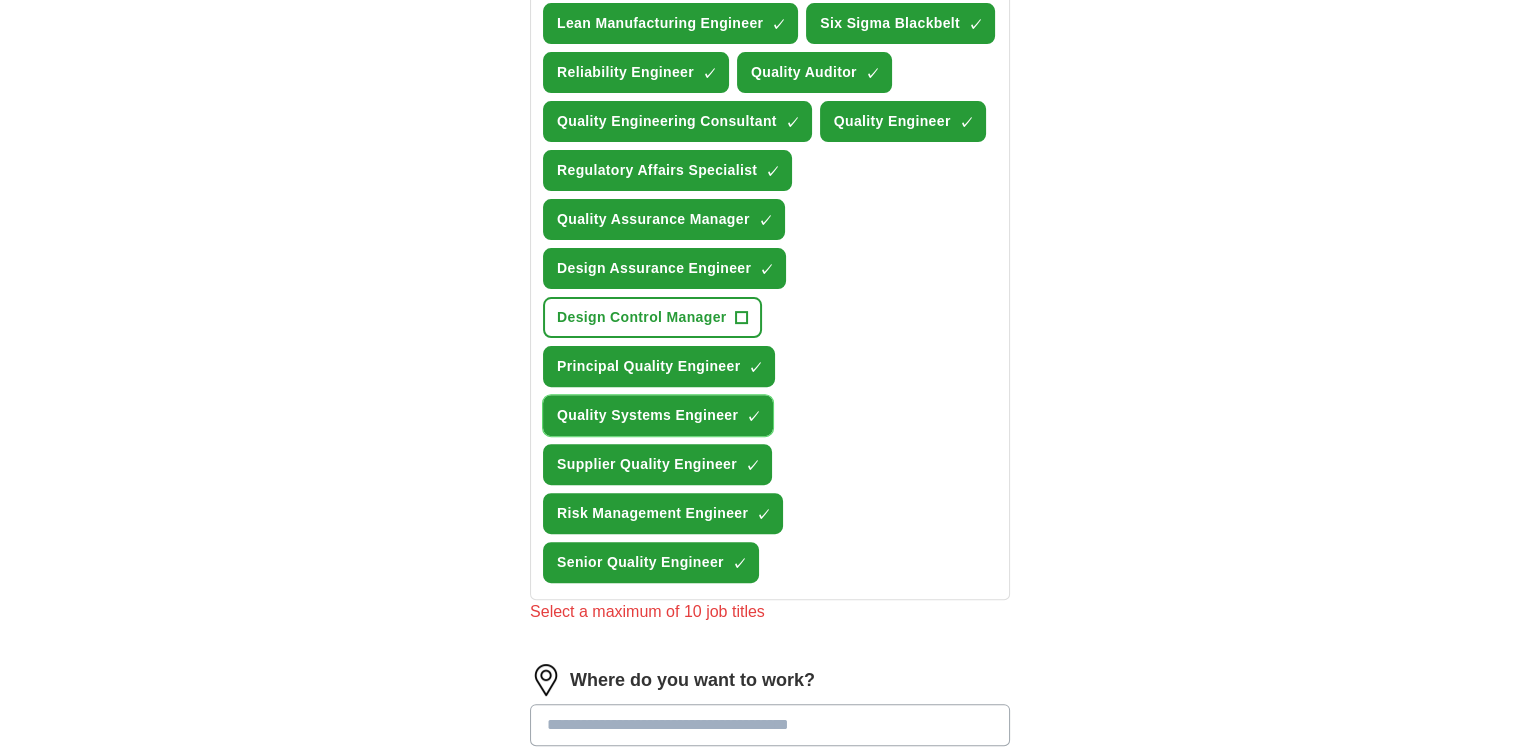 click on "×" at bounding box center [0, 0] 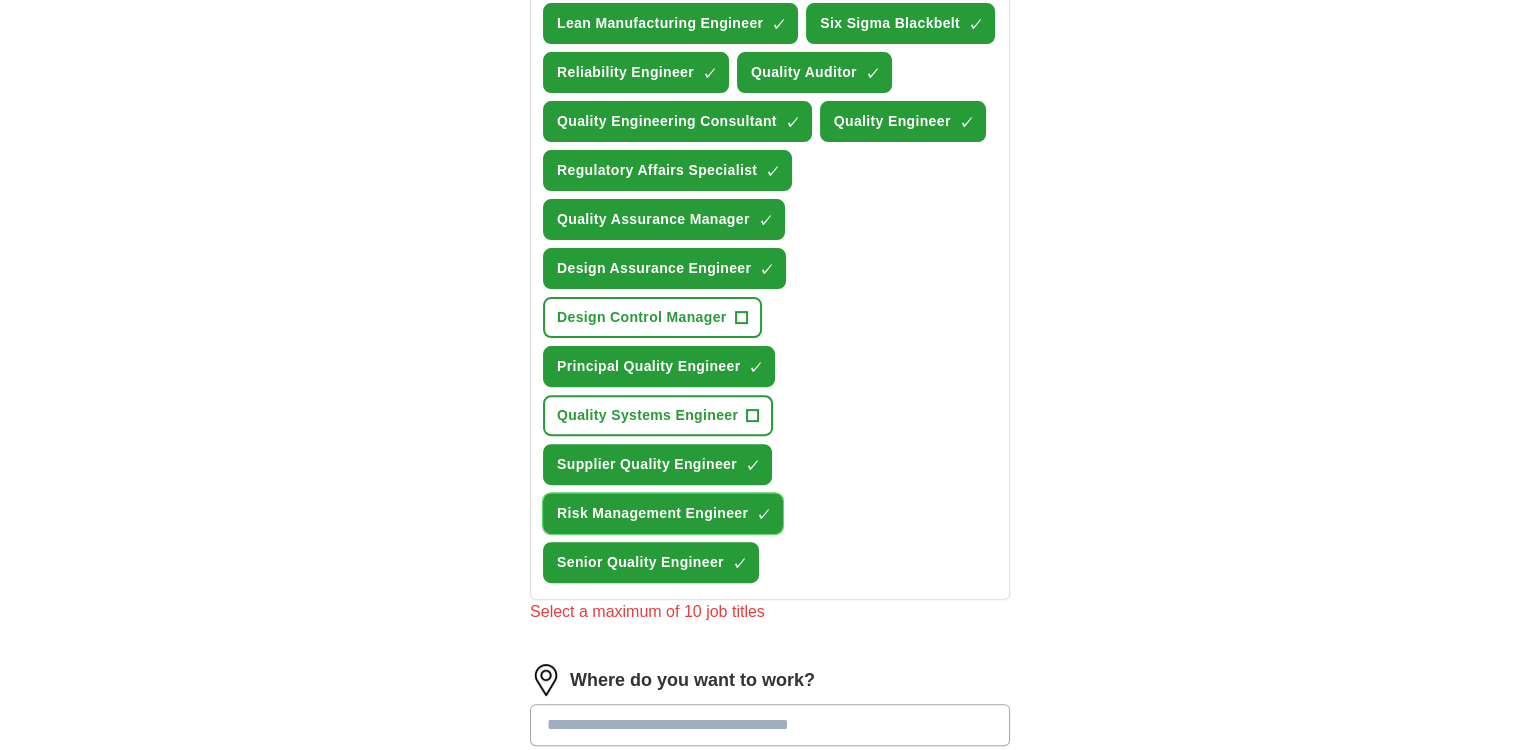 click on "×" at bounding box center [0, 0] 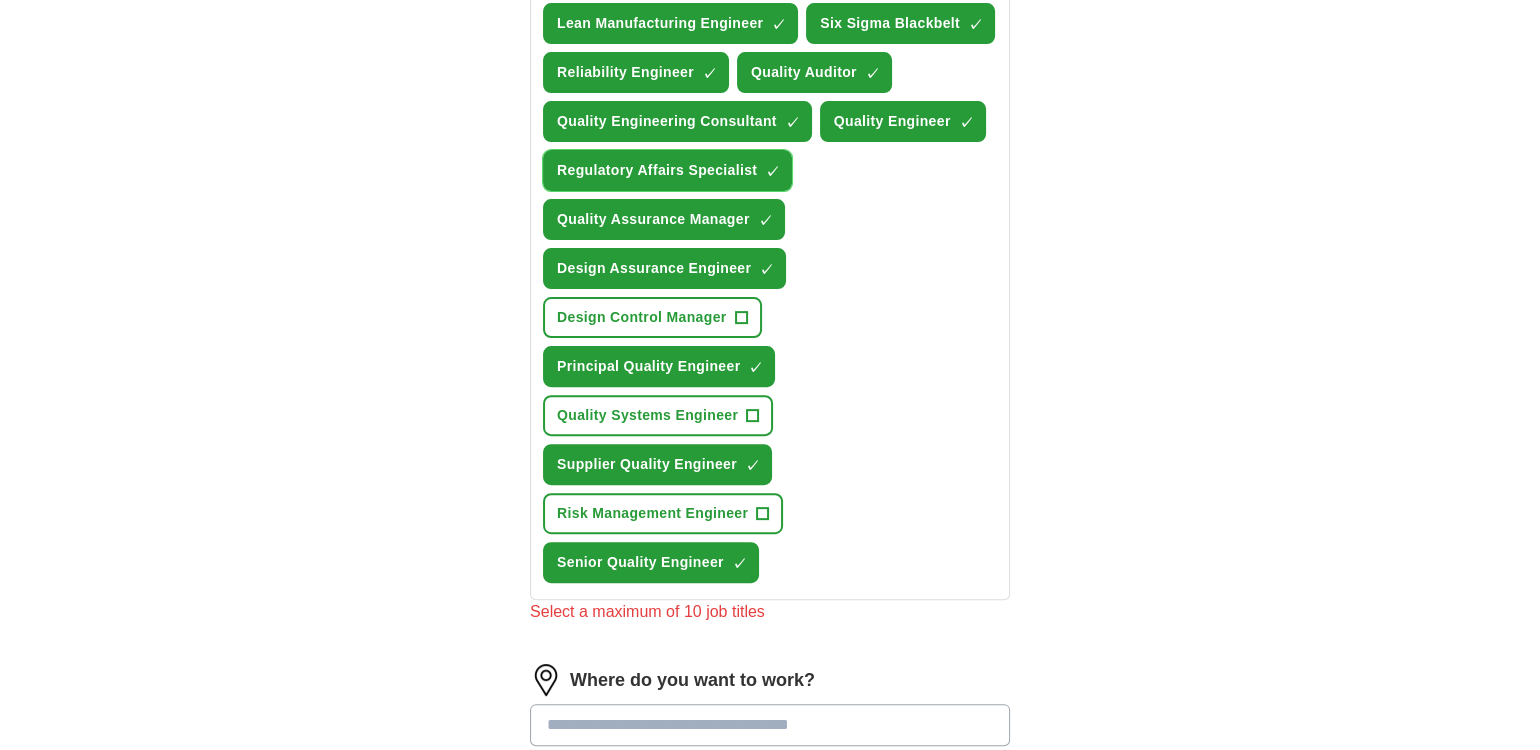 click on "×" at bounding box center (0, 0) 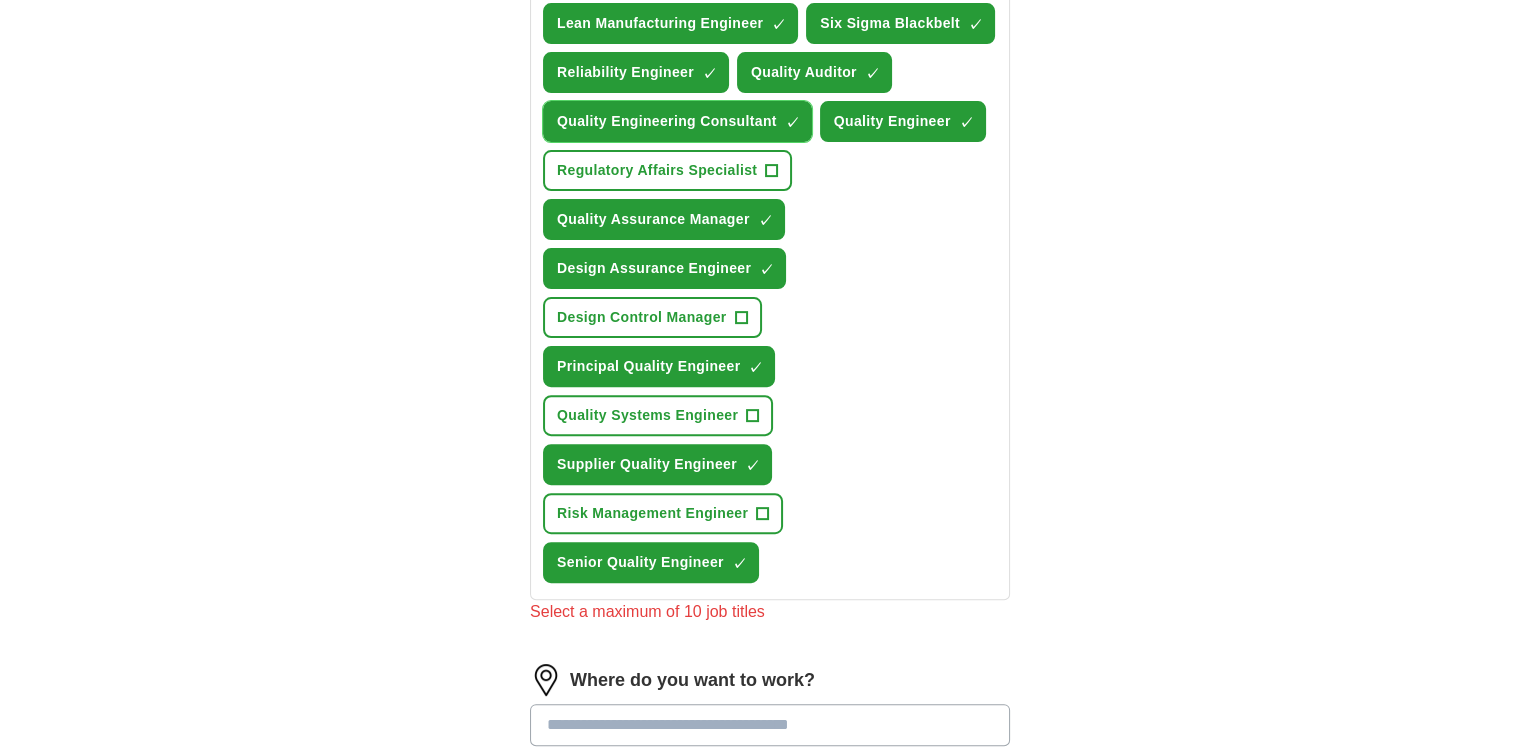 click on "×" at bounding box center [0, 0] 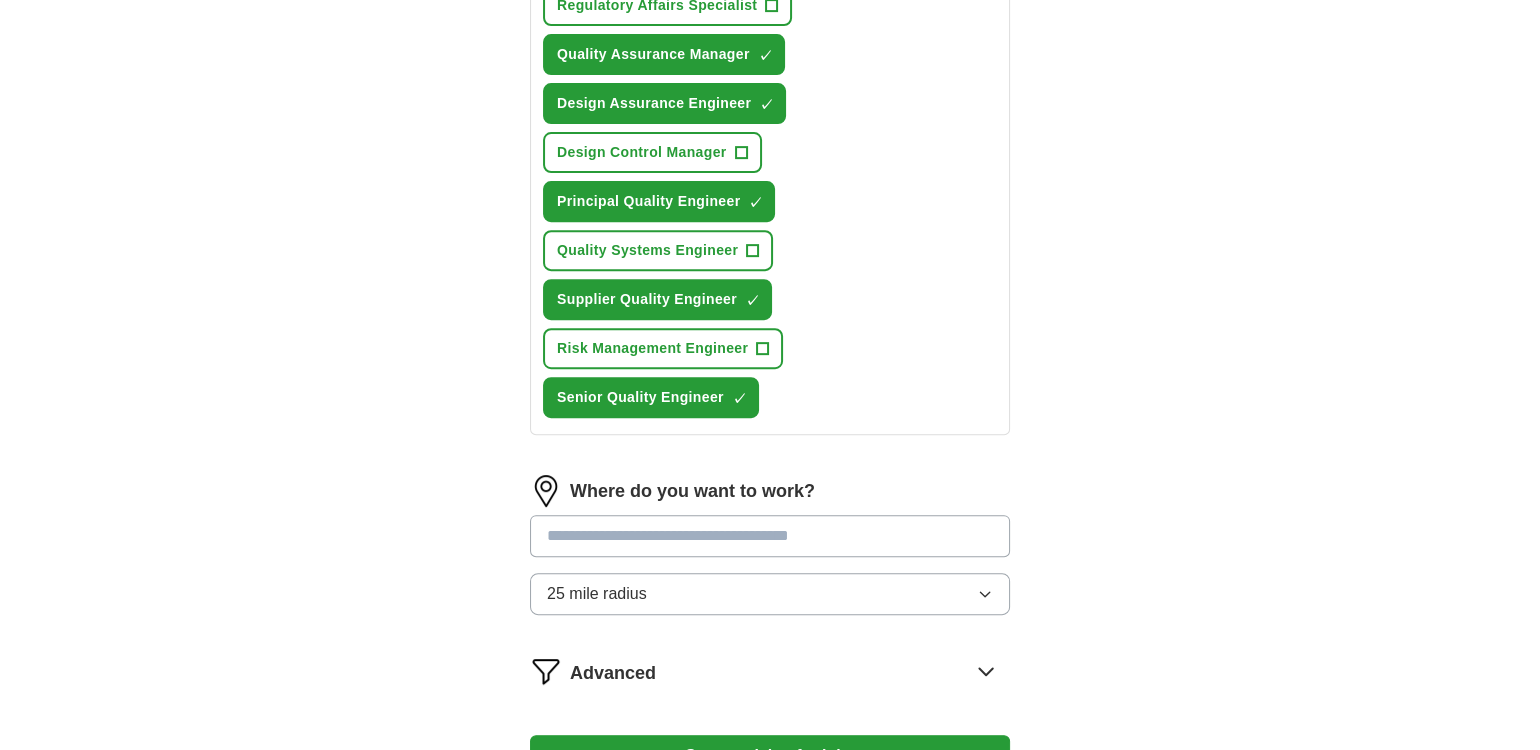 scroll, scrollTop: 1000, scrollLeft: 0, axis: vertical 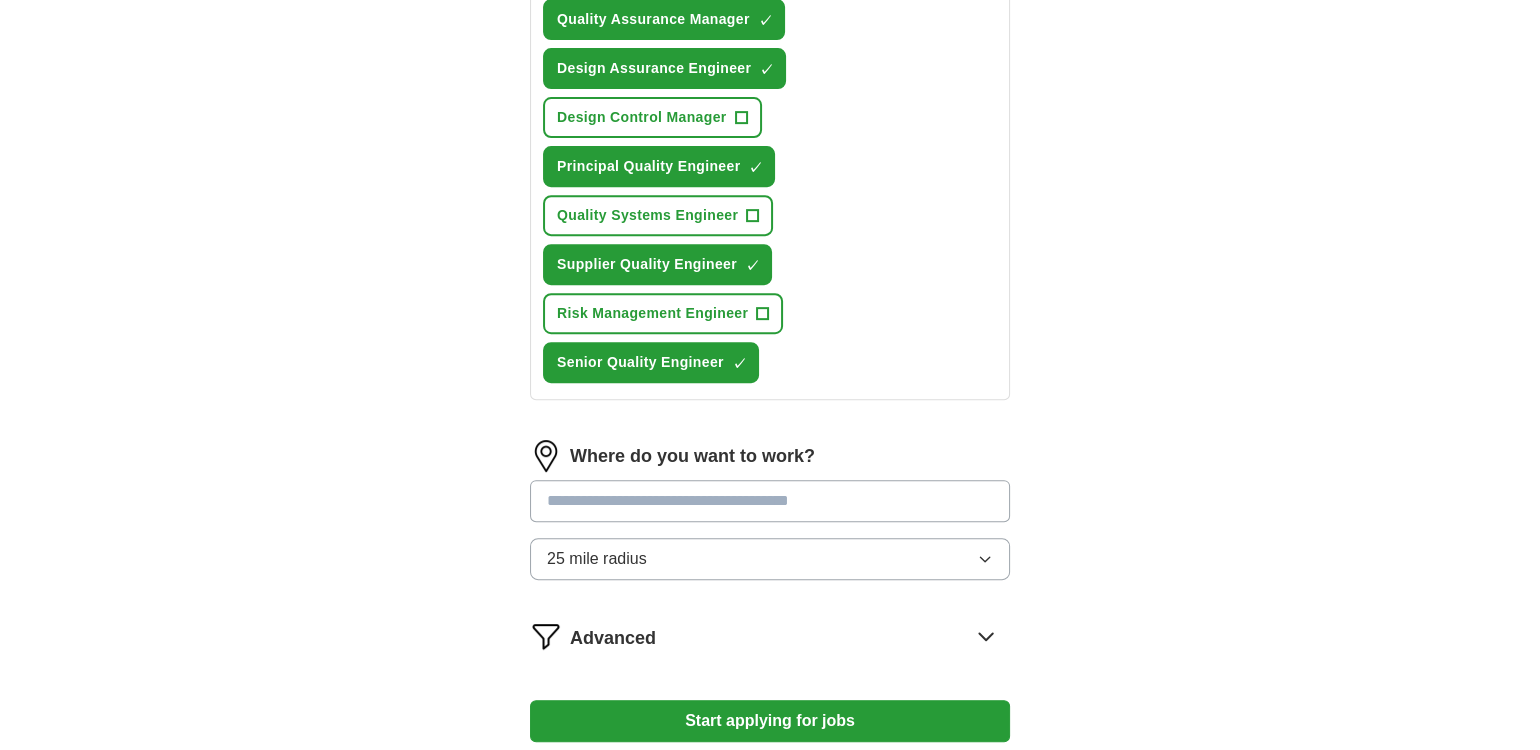 click at bounding box center (770, 501) 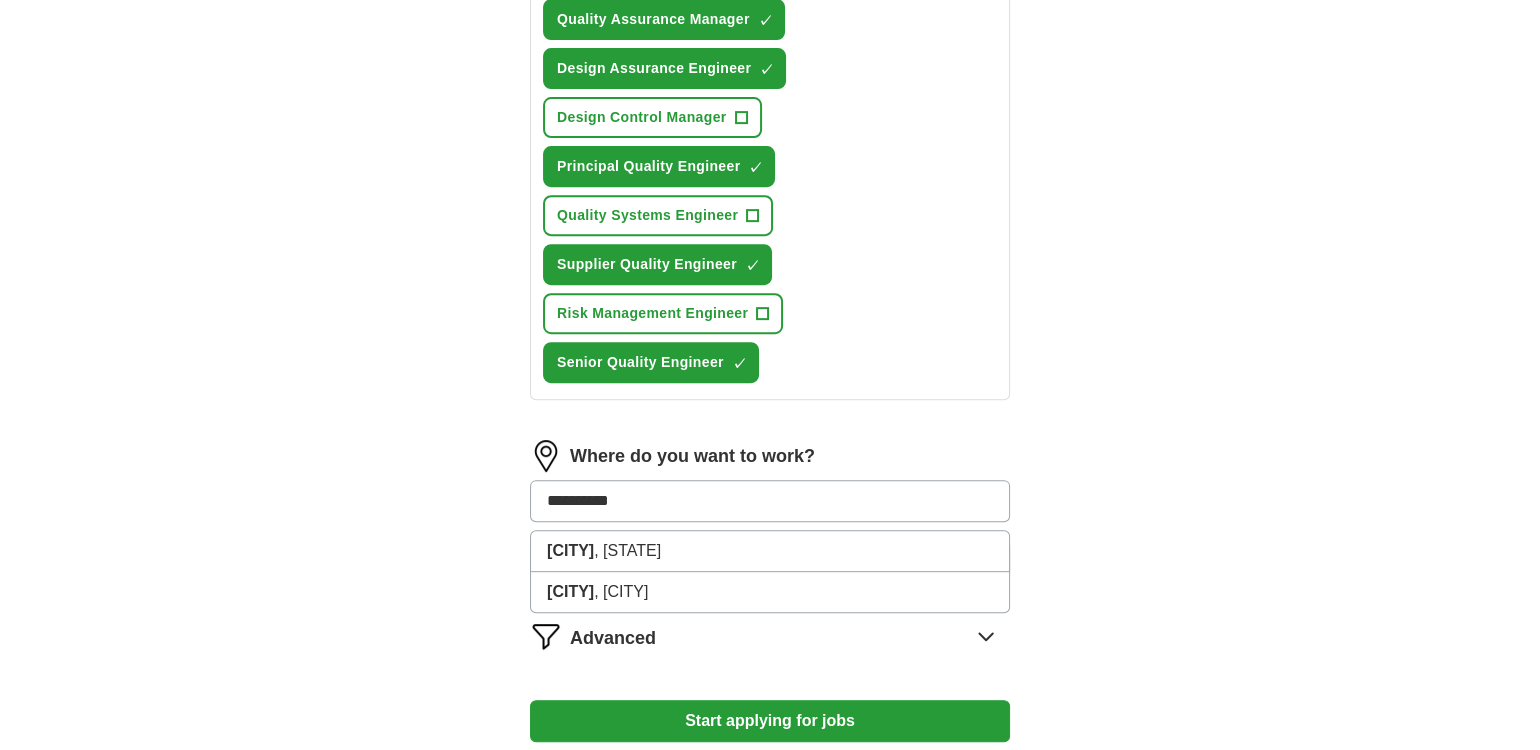 type on "**********" 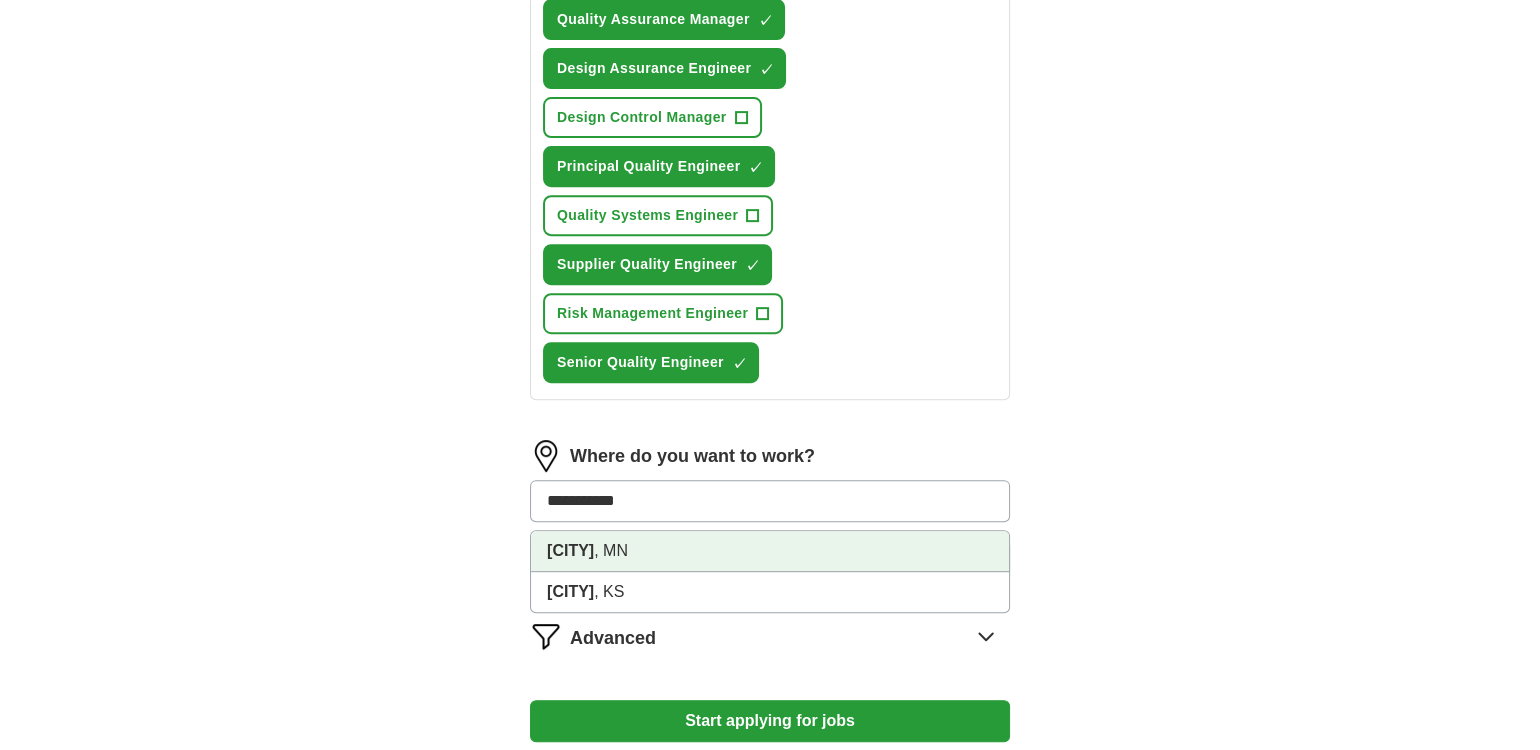 click on "[CITY]" at bounding box center (570, 550) 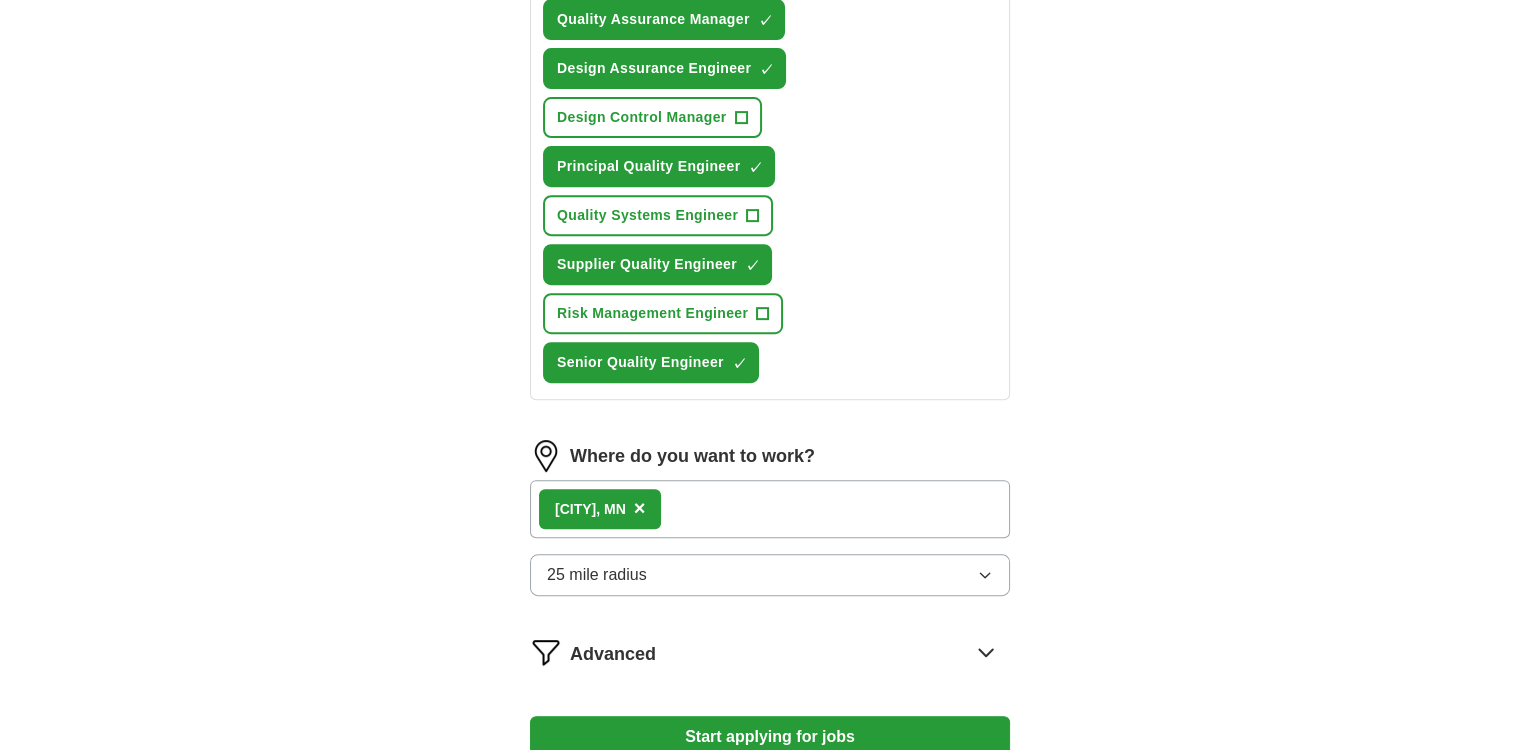 click 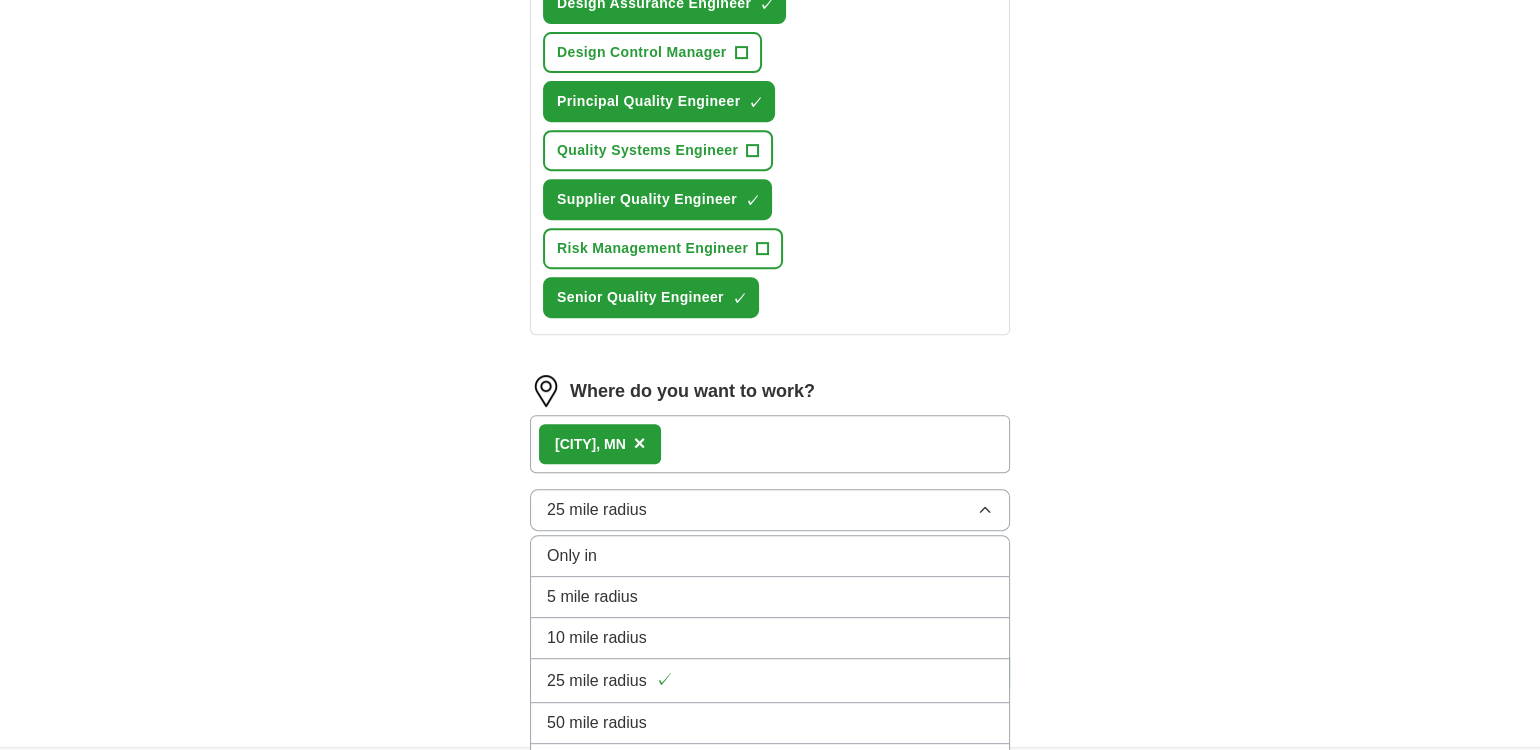 scroll, scrollTop: 1100, scrollLeft: 0, axis: vertical 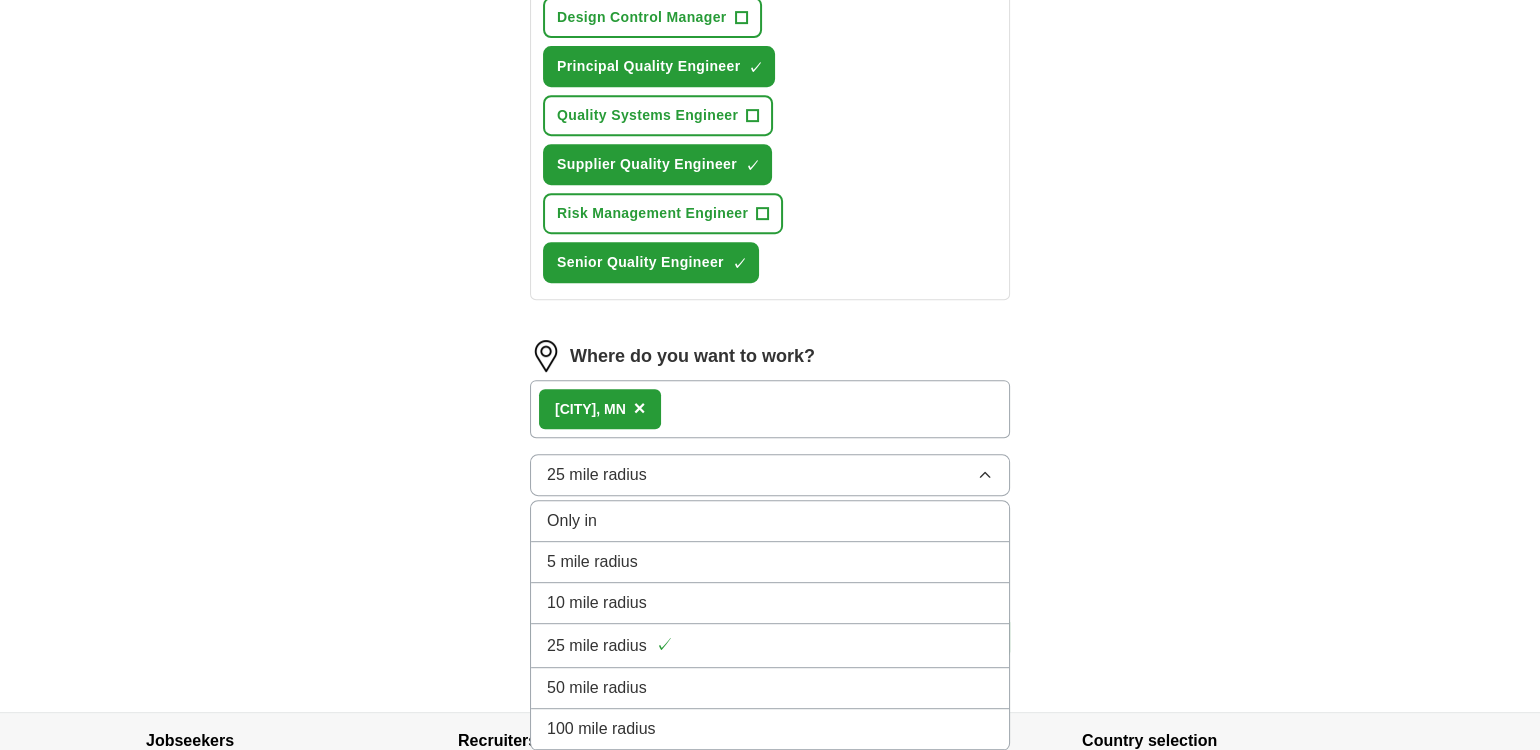 click on "50 mile radius" at bounding box center [597, 688] 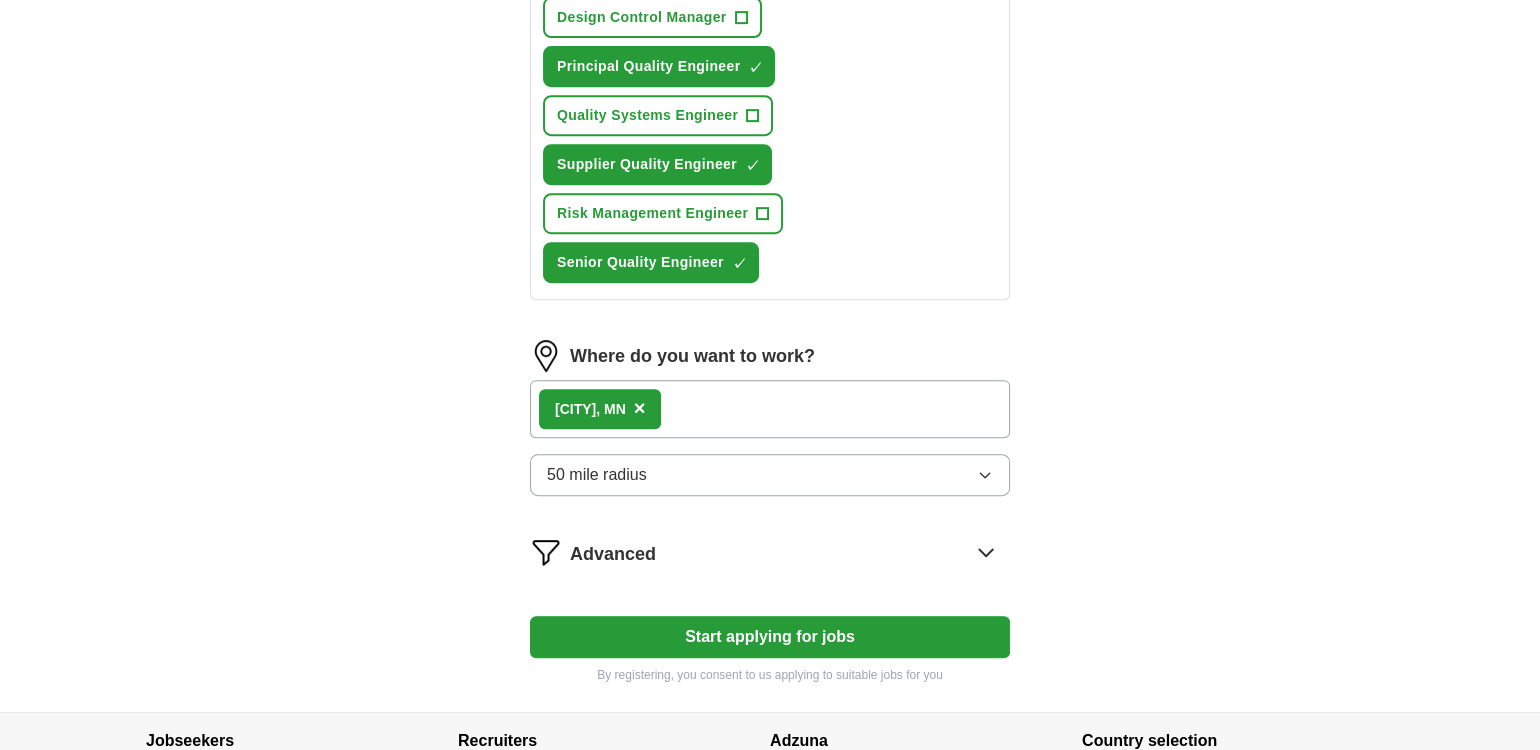 click on "Start applying for jobs" at bounding box center (770, 637) 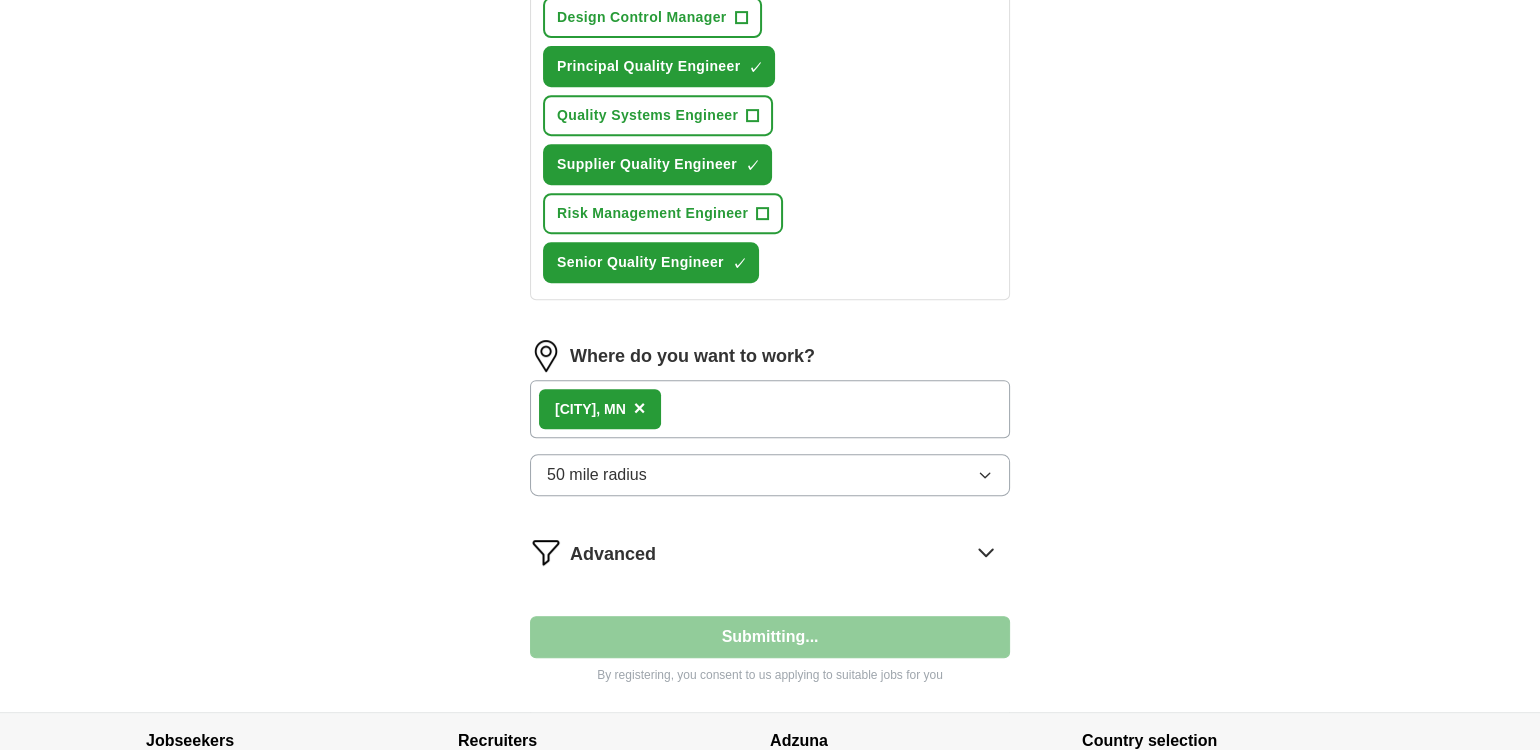 select on "**" 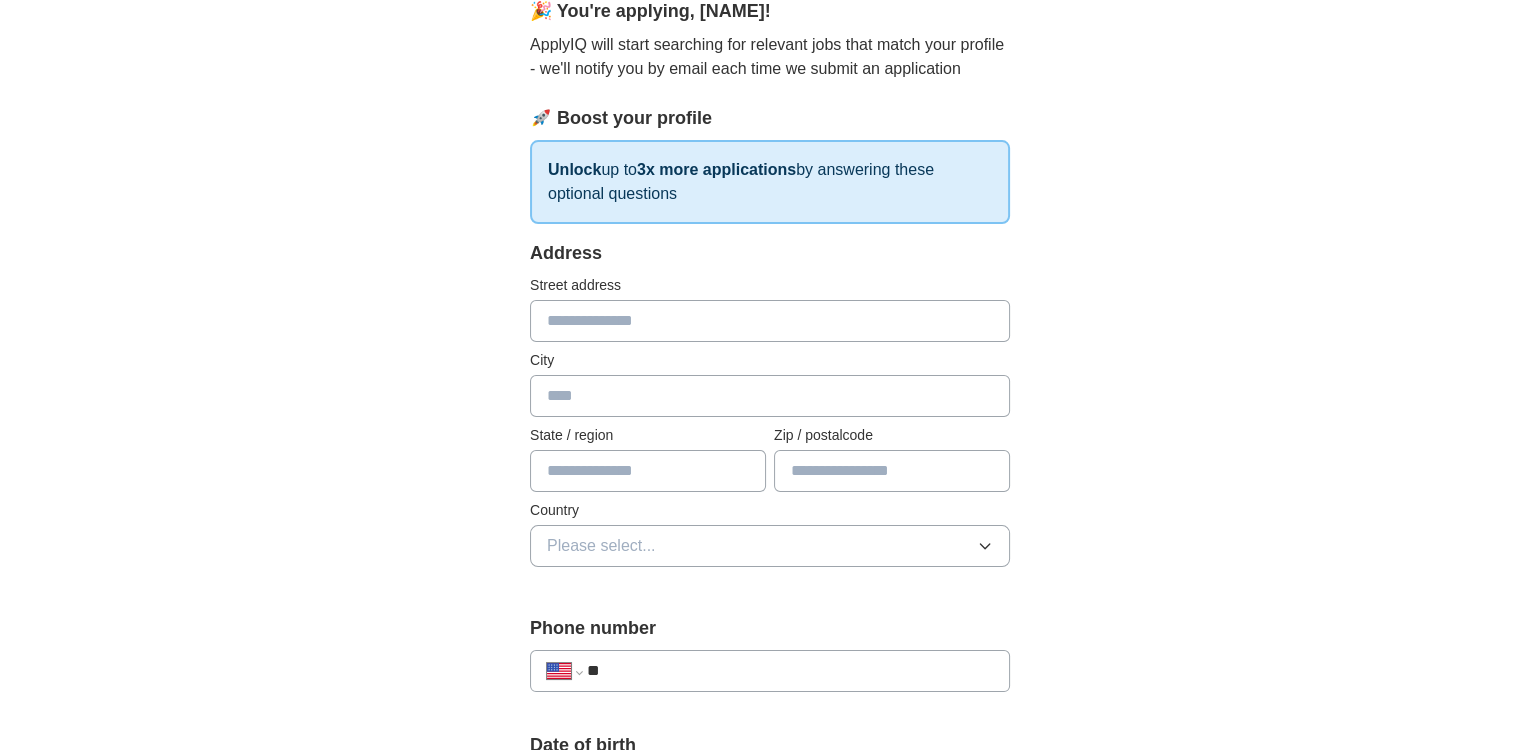 scroll, scrollTop: 0, scrollLeft: 0, axis: both 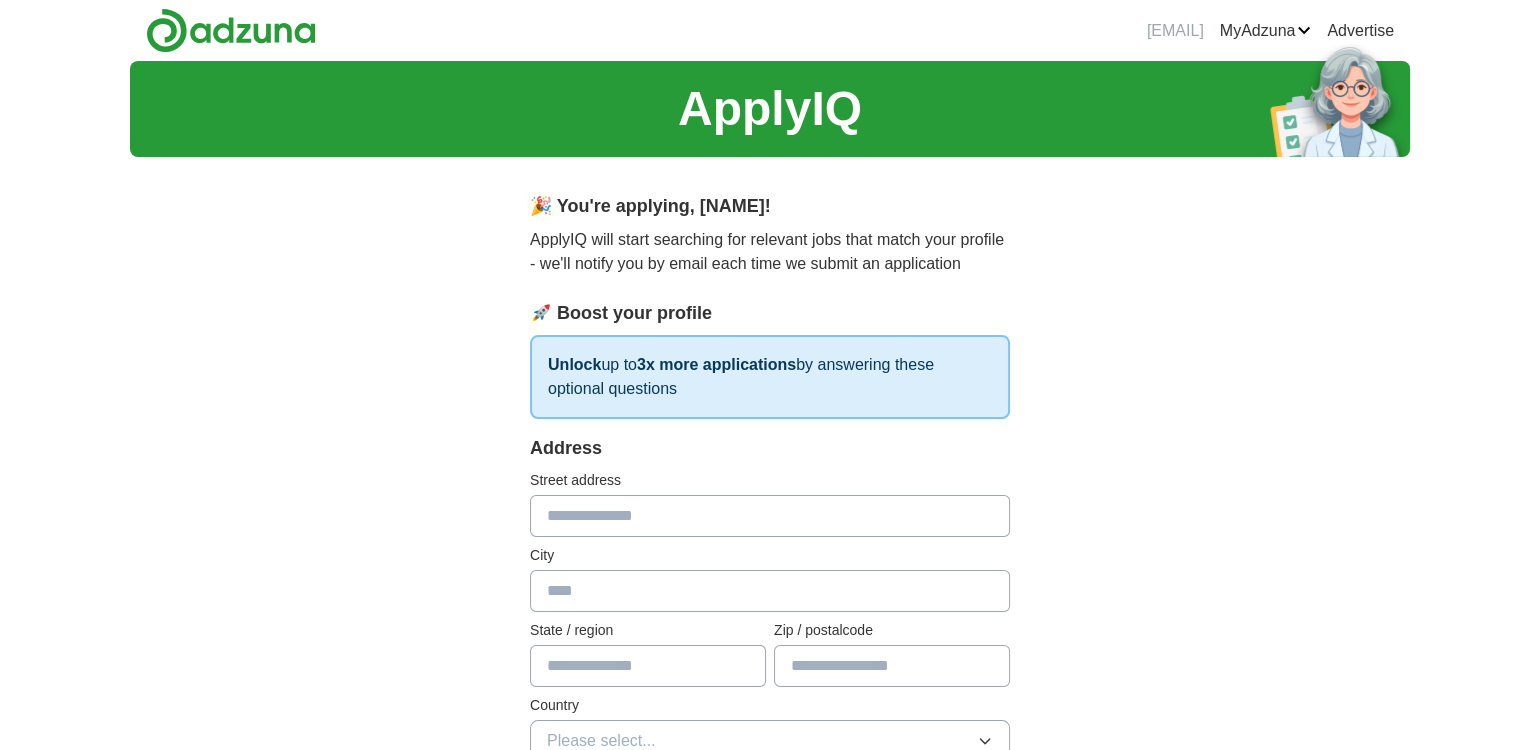click at bounding box center [770, 516] 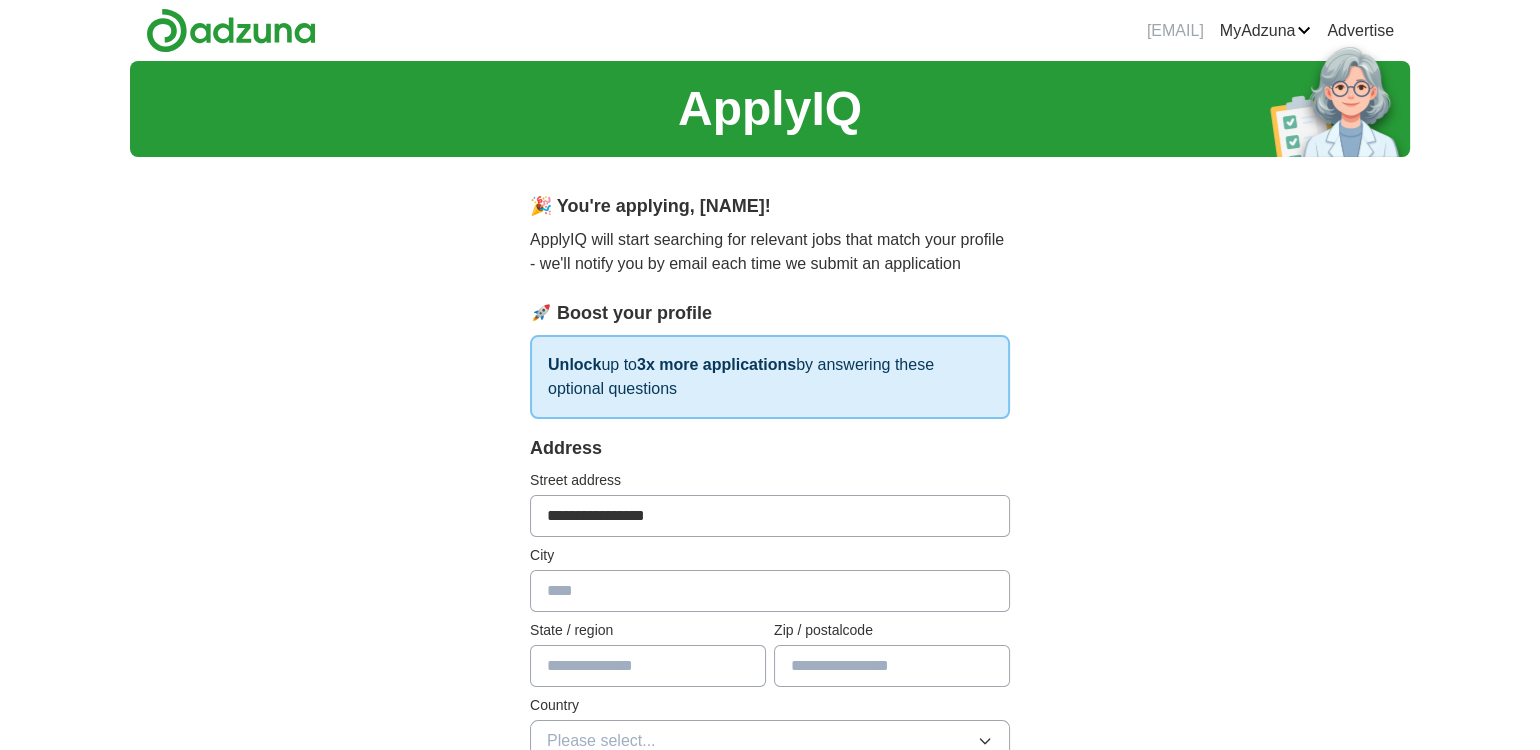 type on "**********" 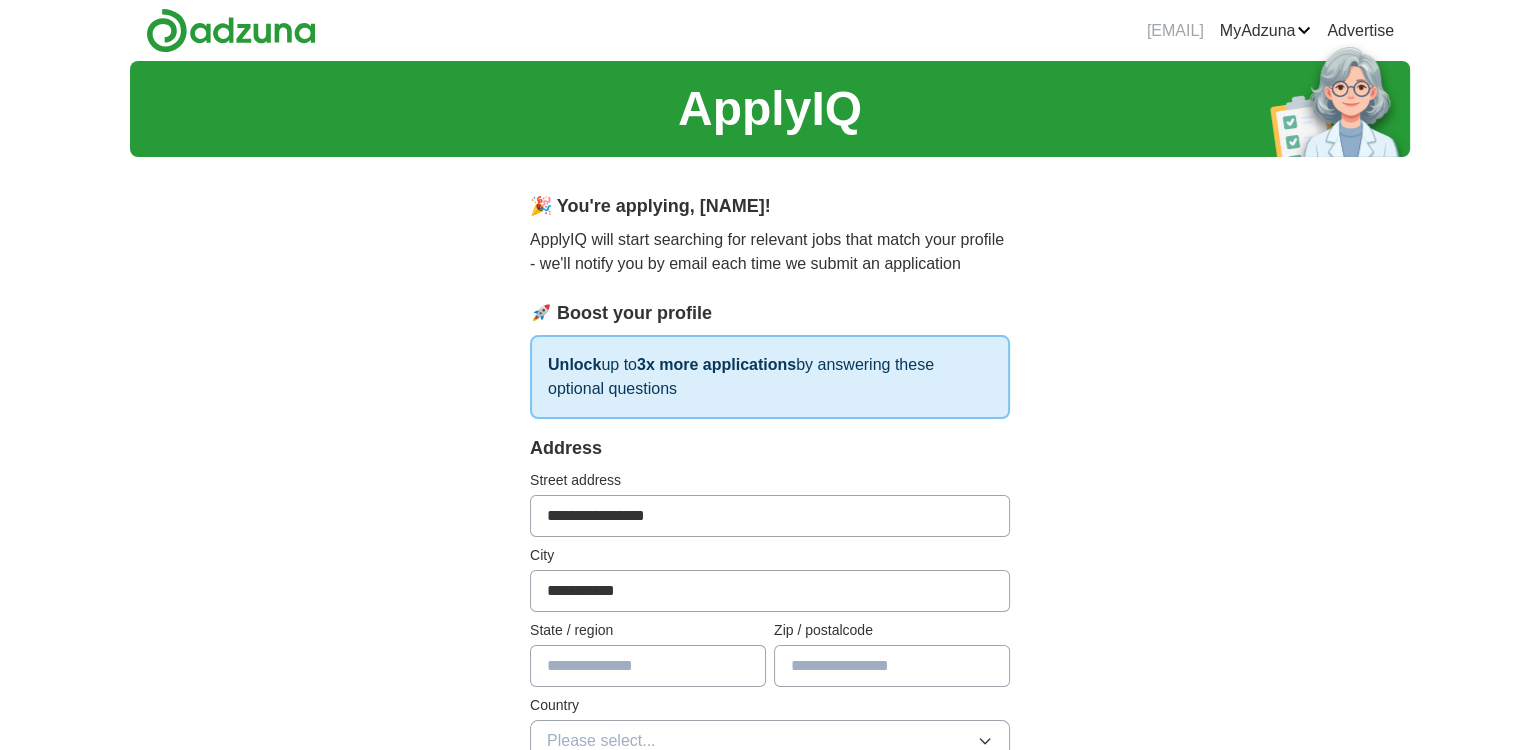 type on "**********" 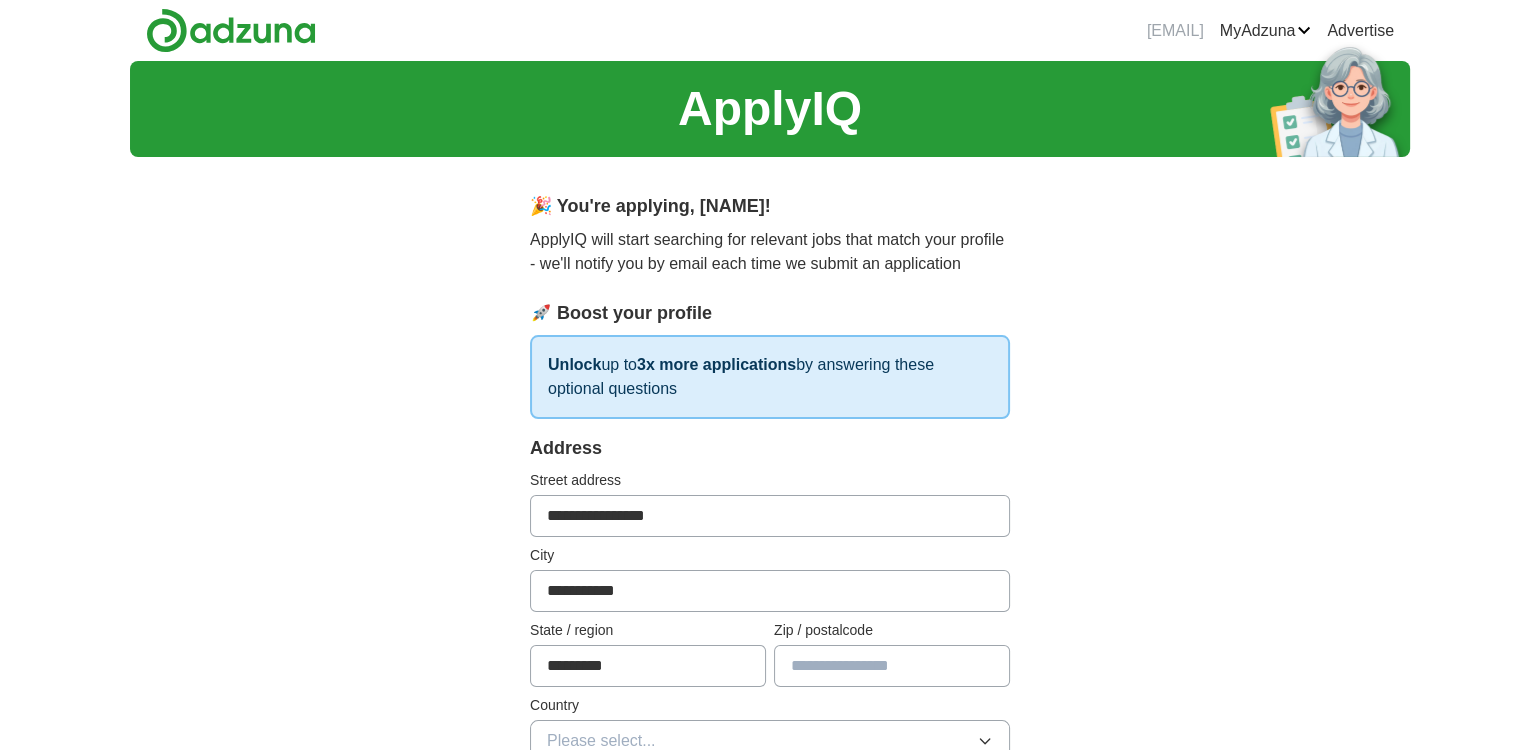 type on "*********" 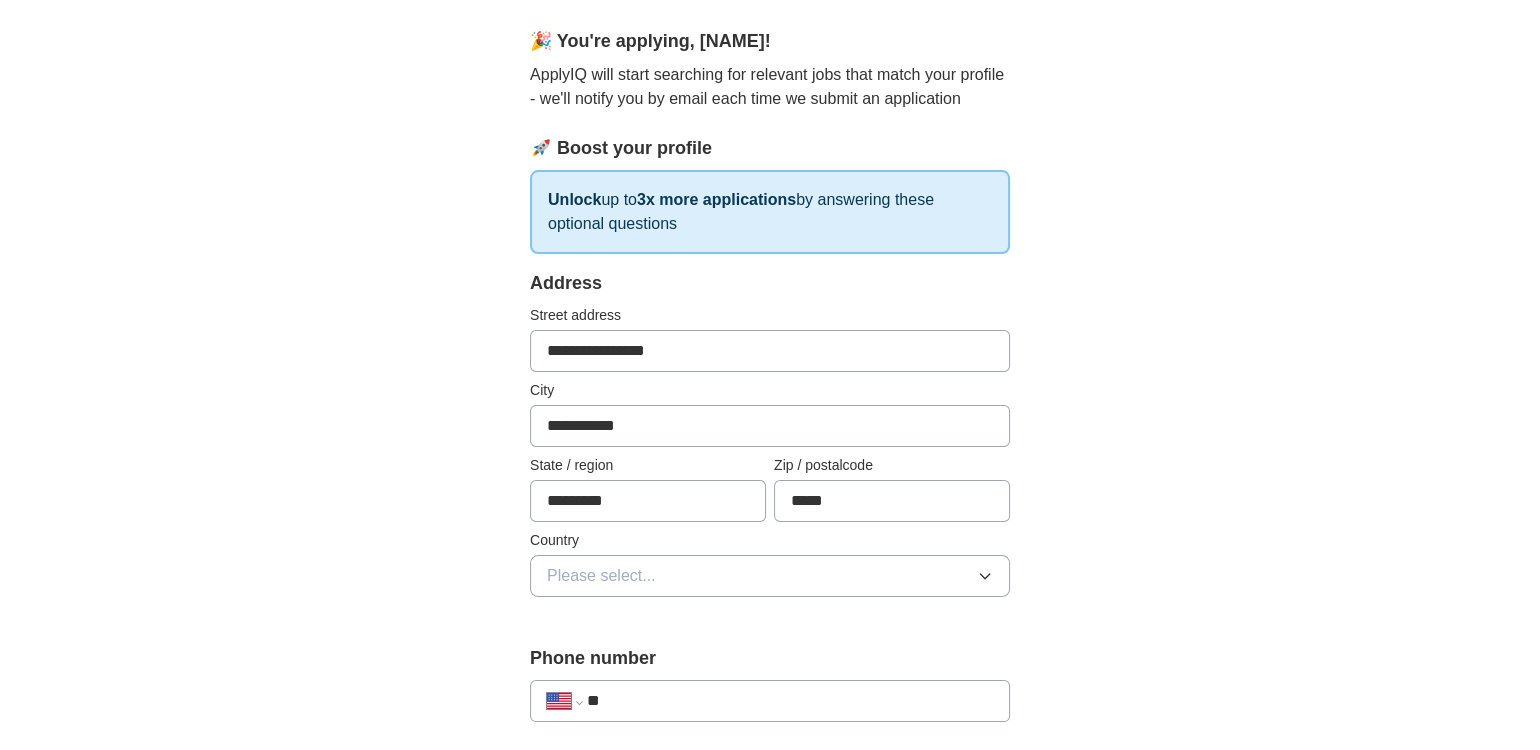 scroll, scrollTop: 200, scrollLeft: 0, axis: vertical 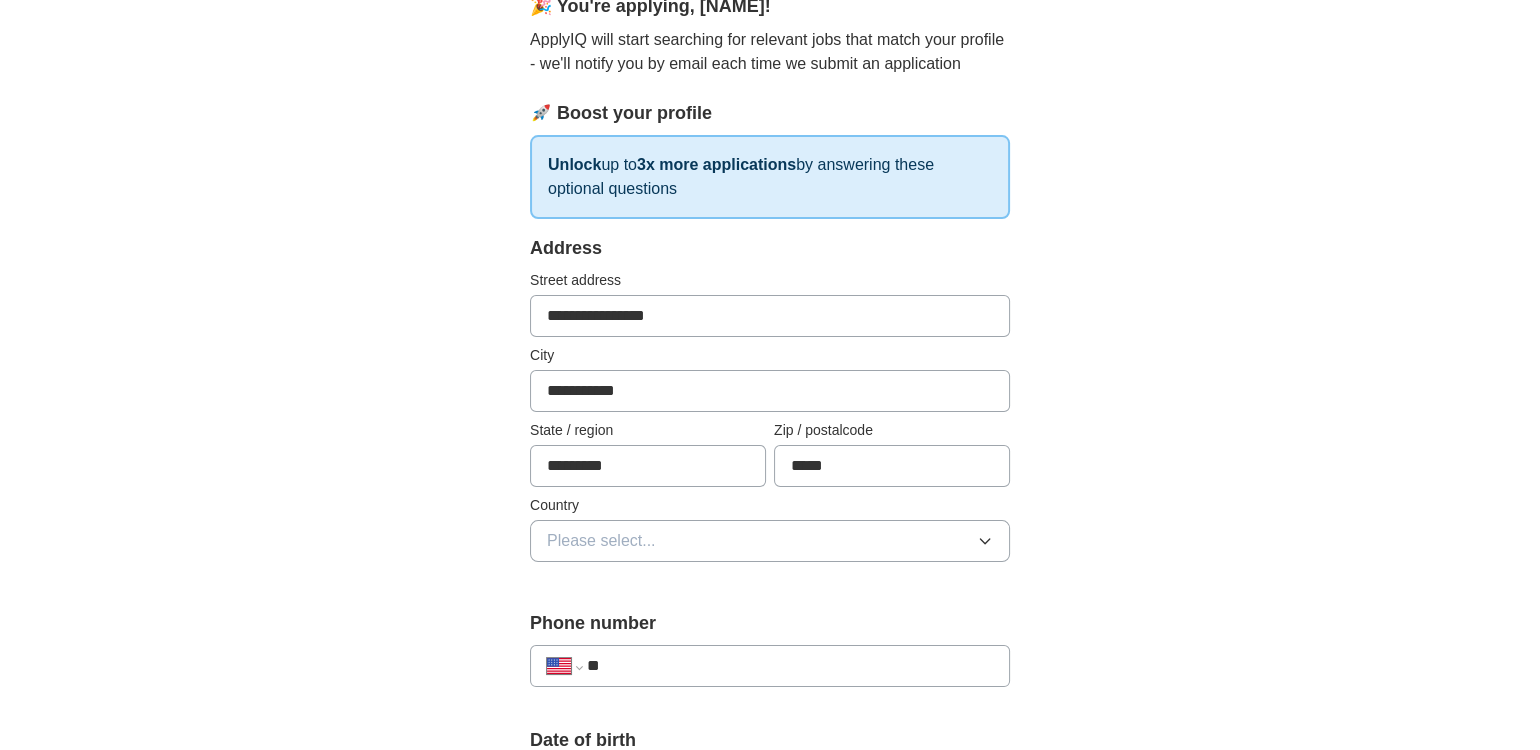 type on "*****" 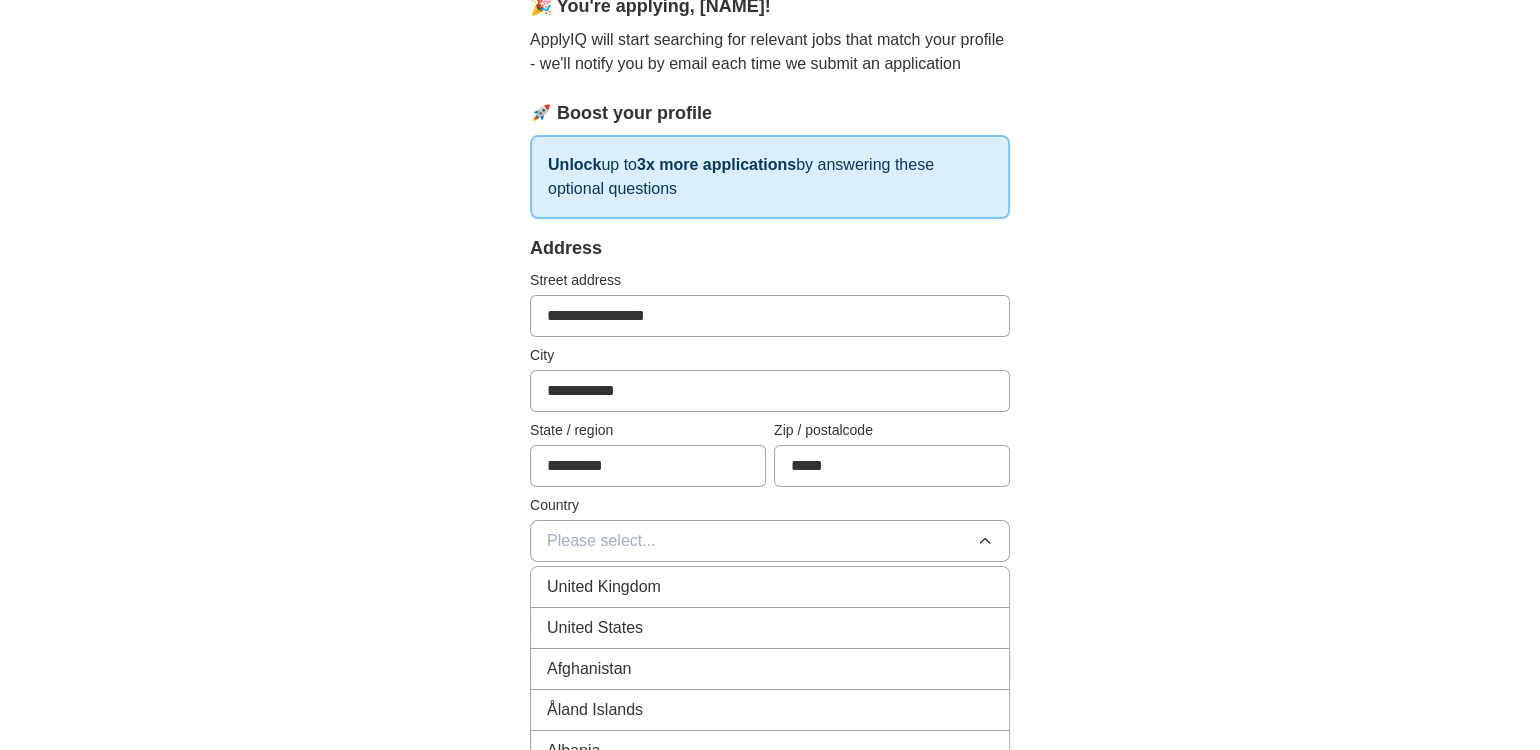 click on "United States" at bounding box center (595, 628) 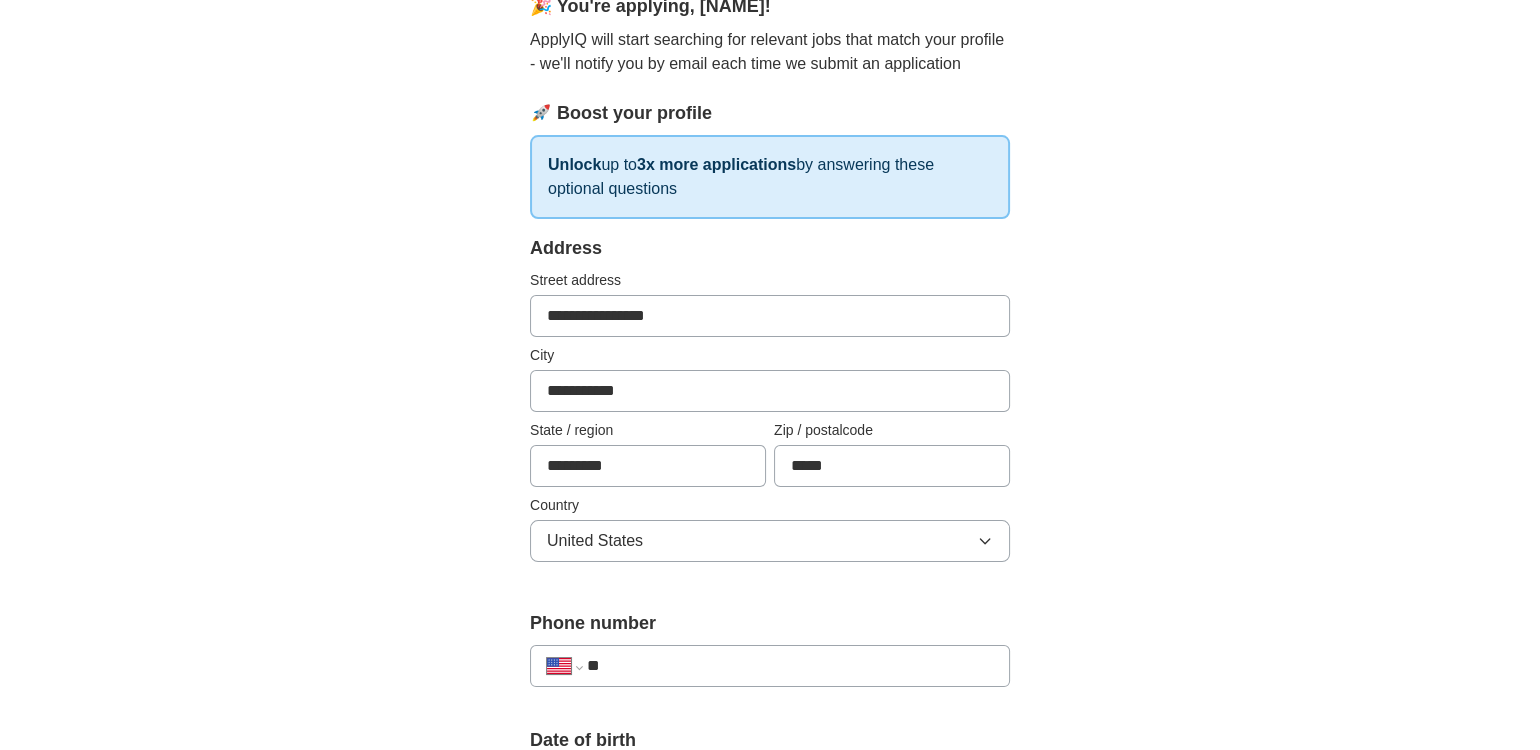 click on "**" at bounding box center [790, 666] 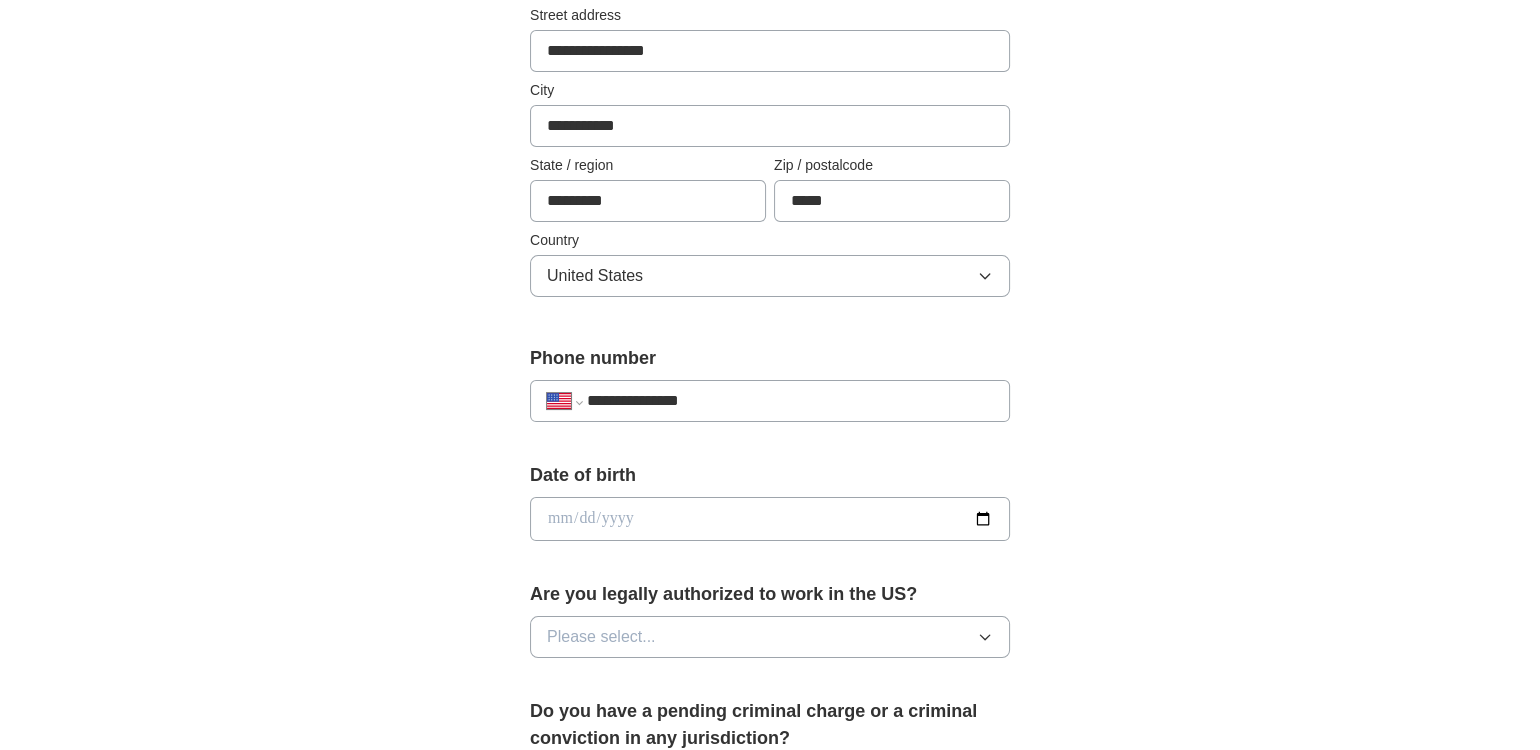 scroll, scrollTop: 500, scrollLeft: 0, axis: vertical 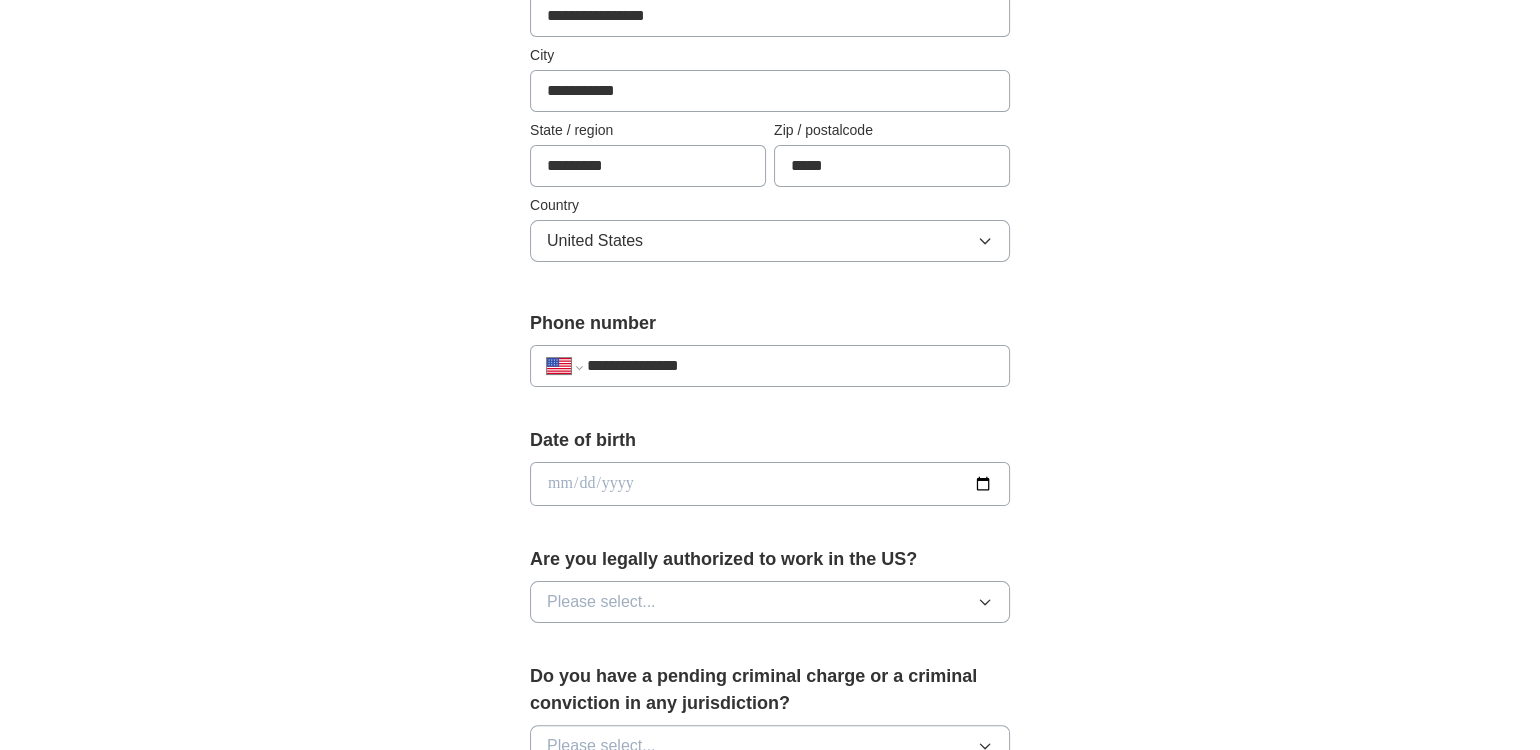 type on "**********" 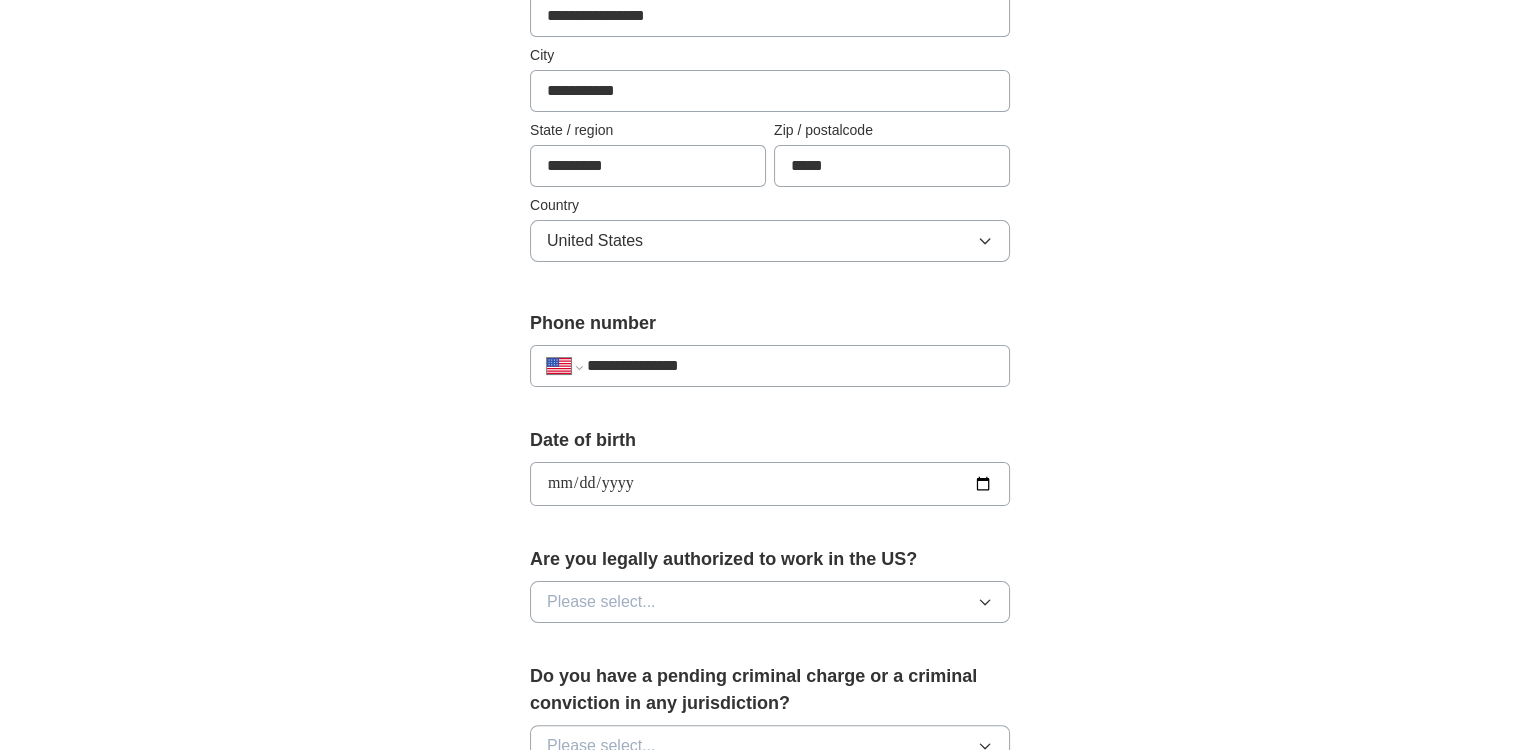 type on "**********" 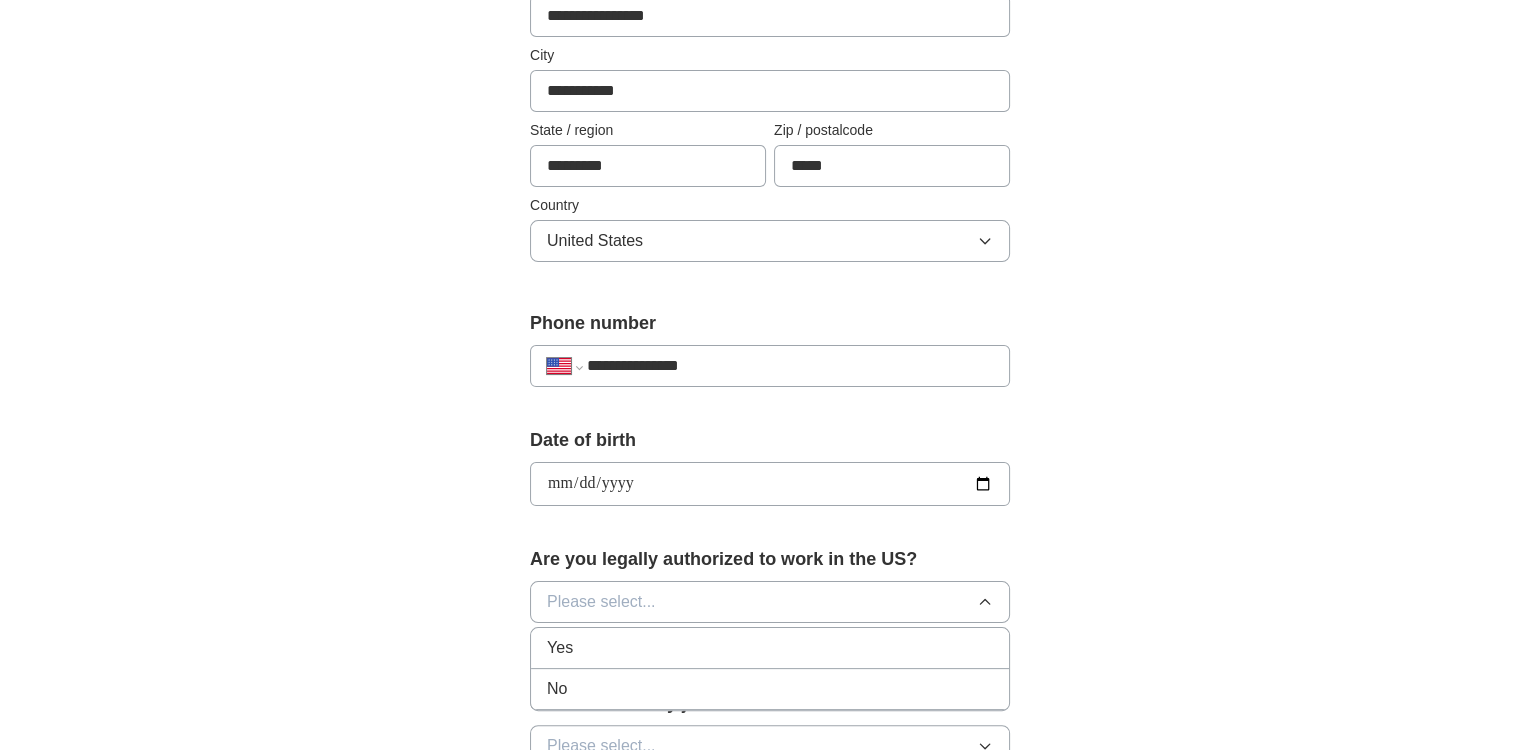 click on "Yes" at bounding box center [770, 648] 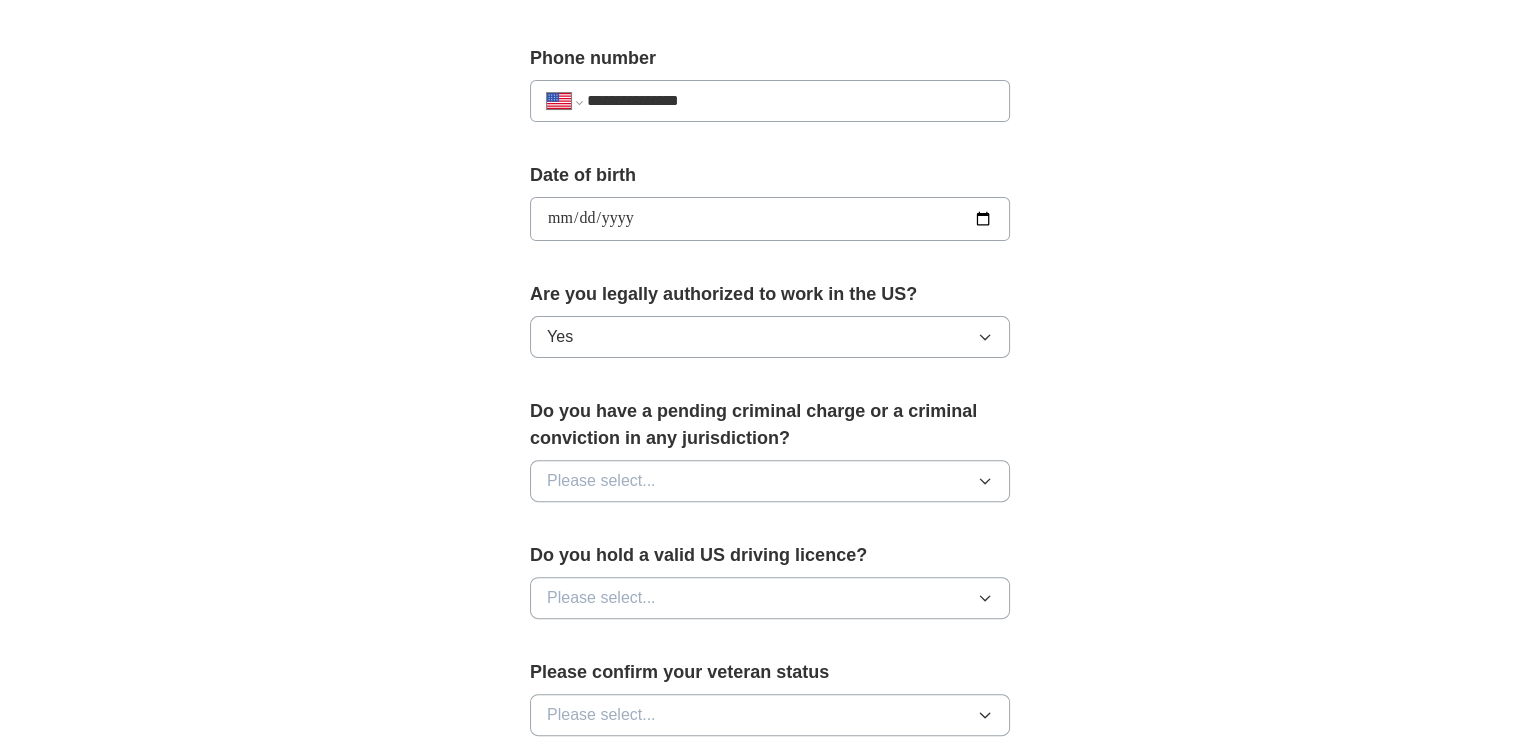 scroll, scrollTop: 800, scrollLeft: 0, axis: vertical 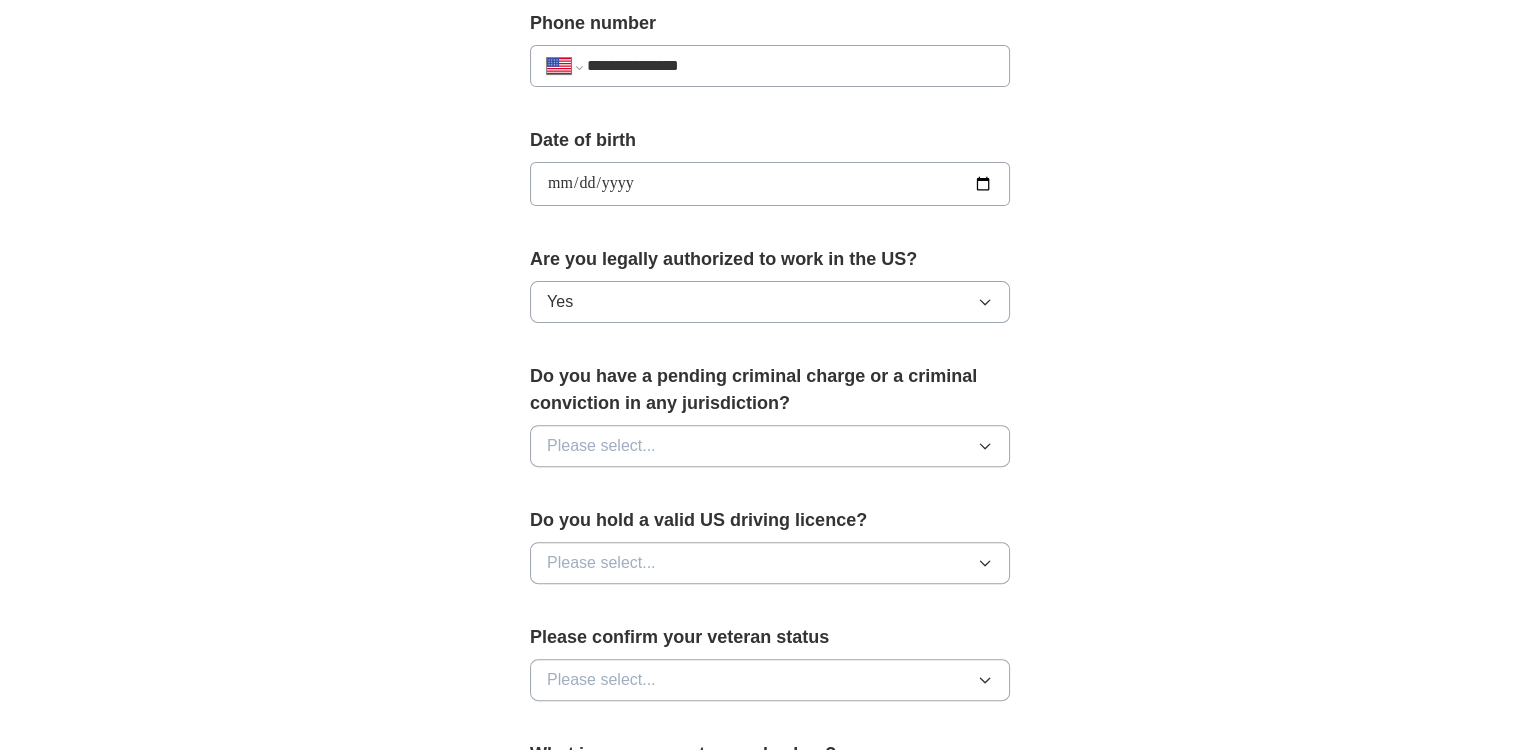 click on "Please select..." at bounding box center (601, 446) 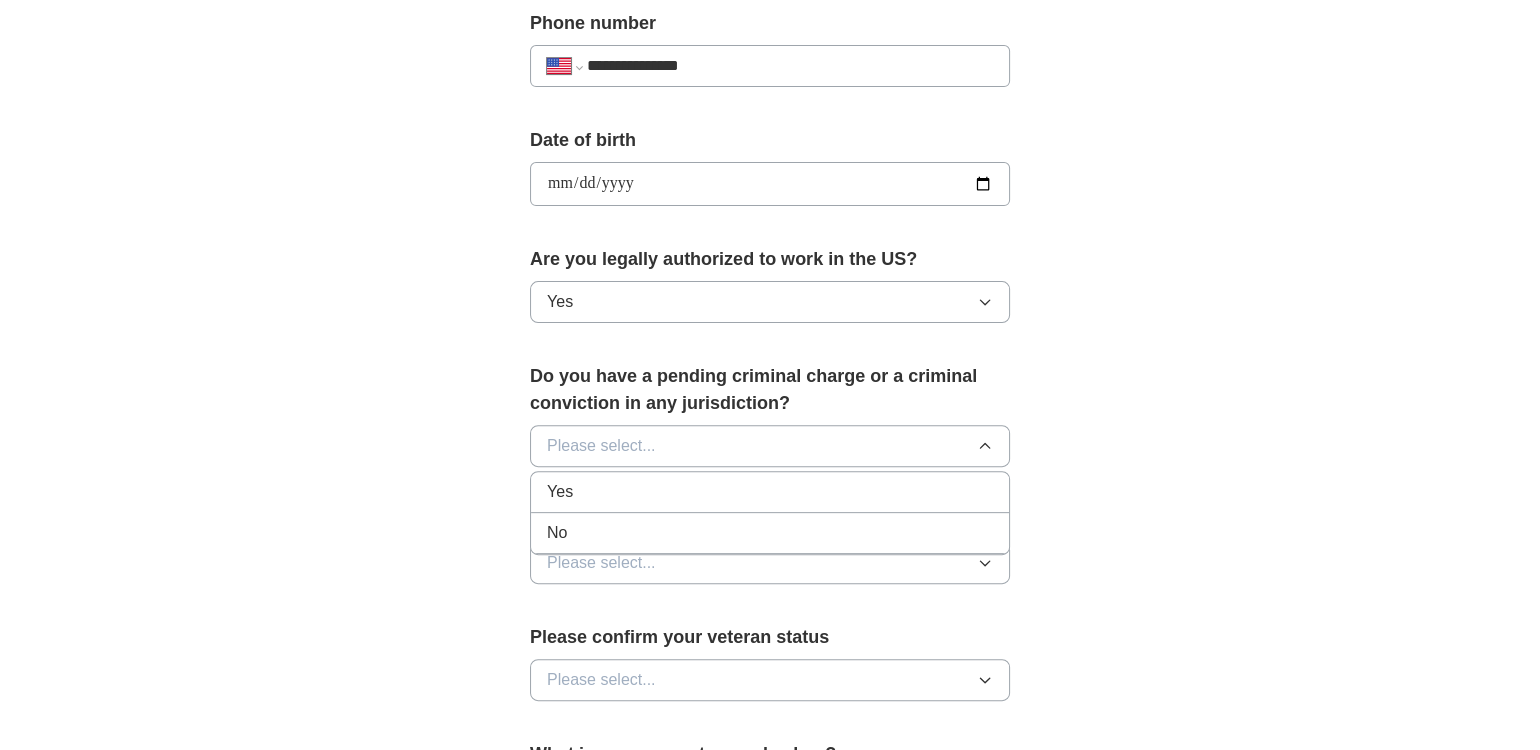 click on "No" at bounding box center [770, 533] 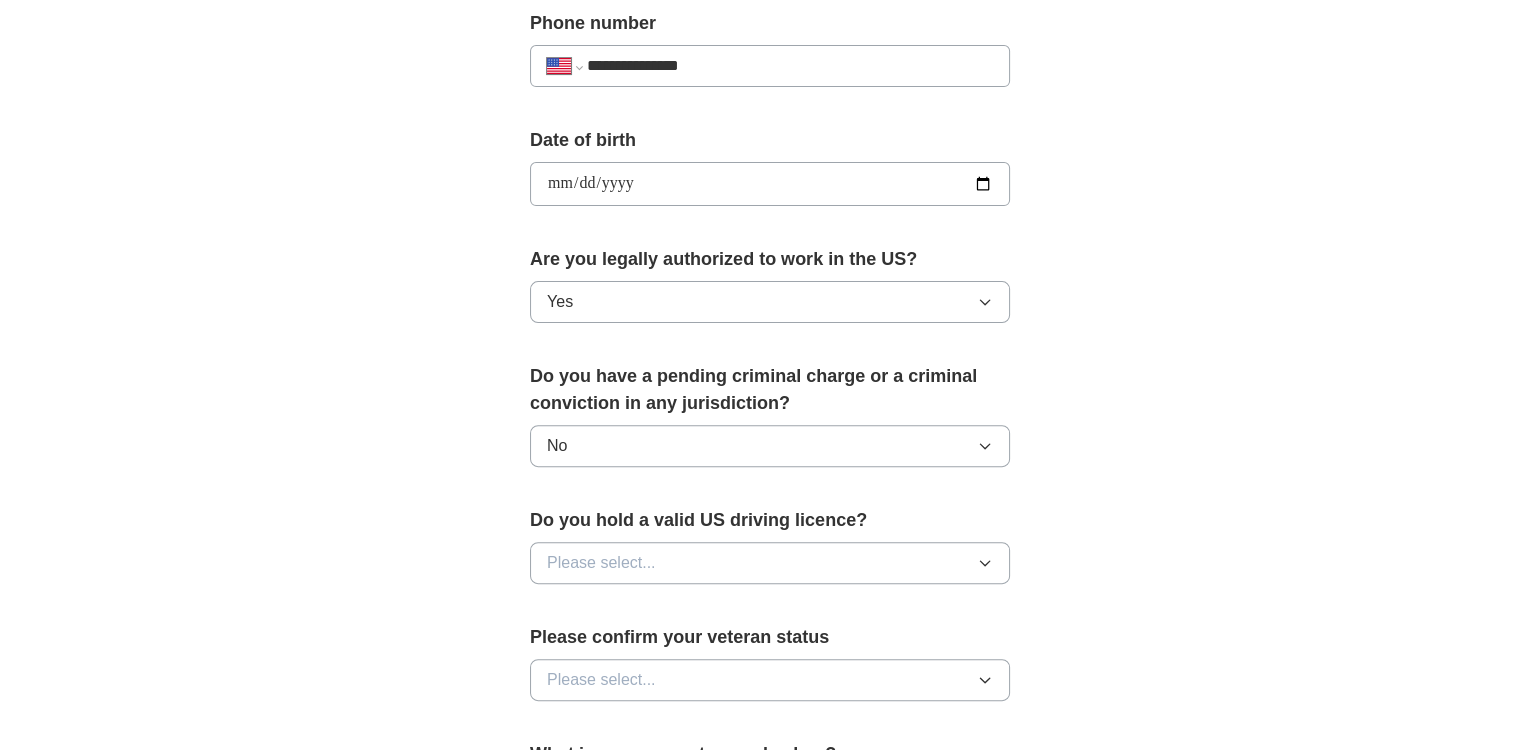 click on "Please select..." at bounding box center (601, 563) 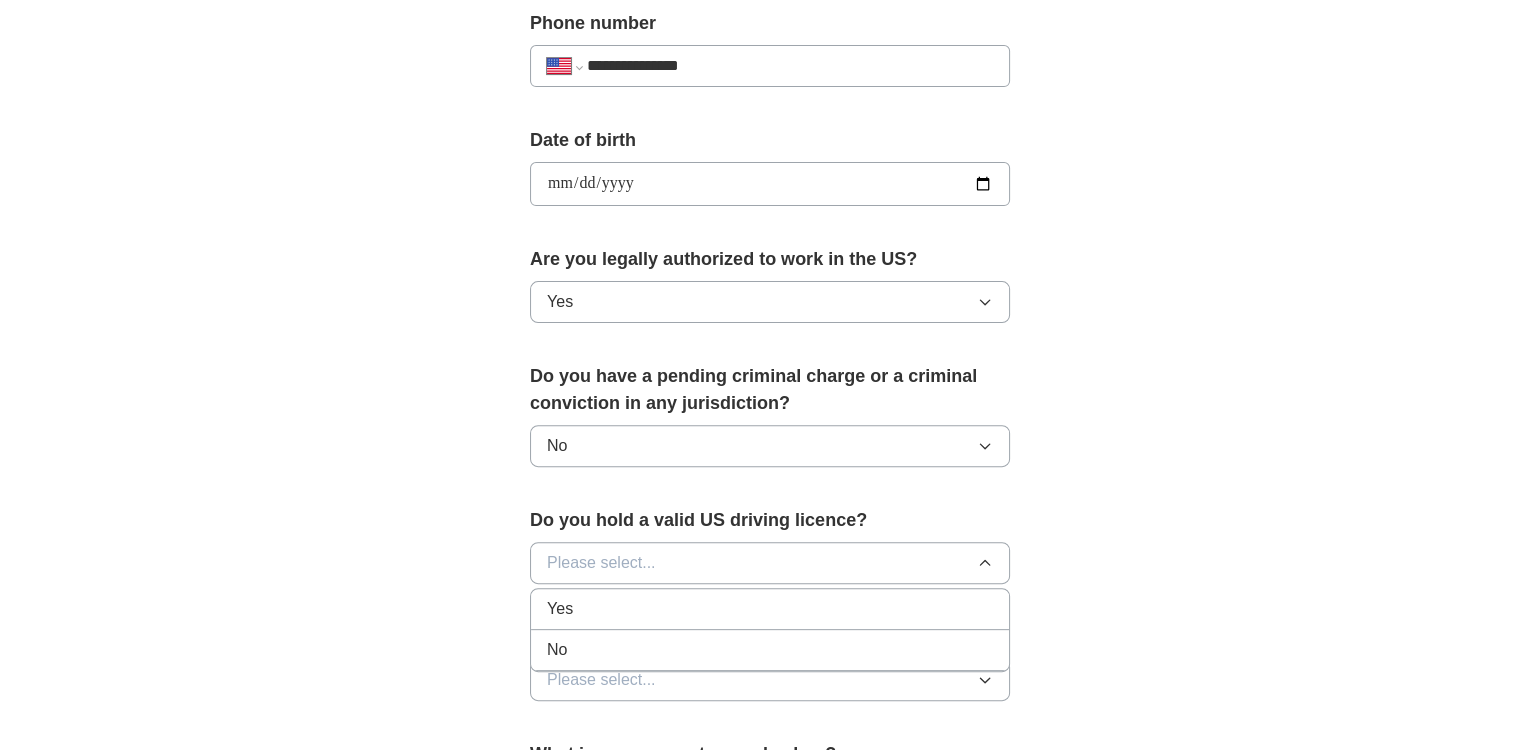 click on "Yes" at bounding box center (560, 609) 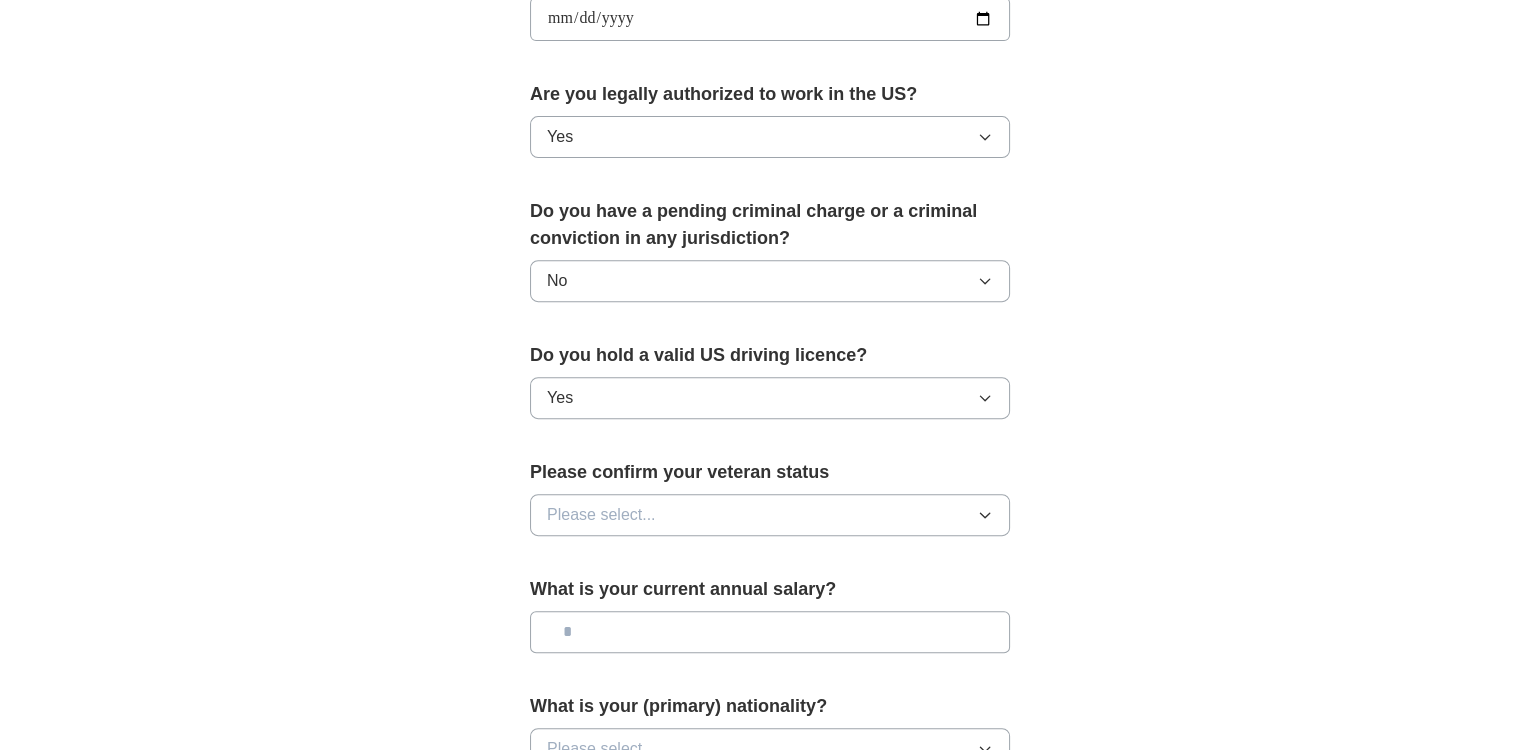 scroll, scrollTop: 1000, scrollLeft: 0, axis: vertical 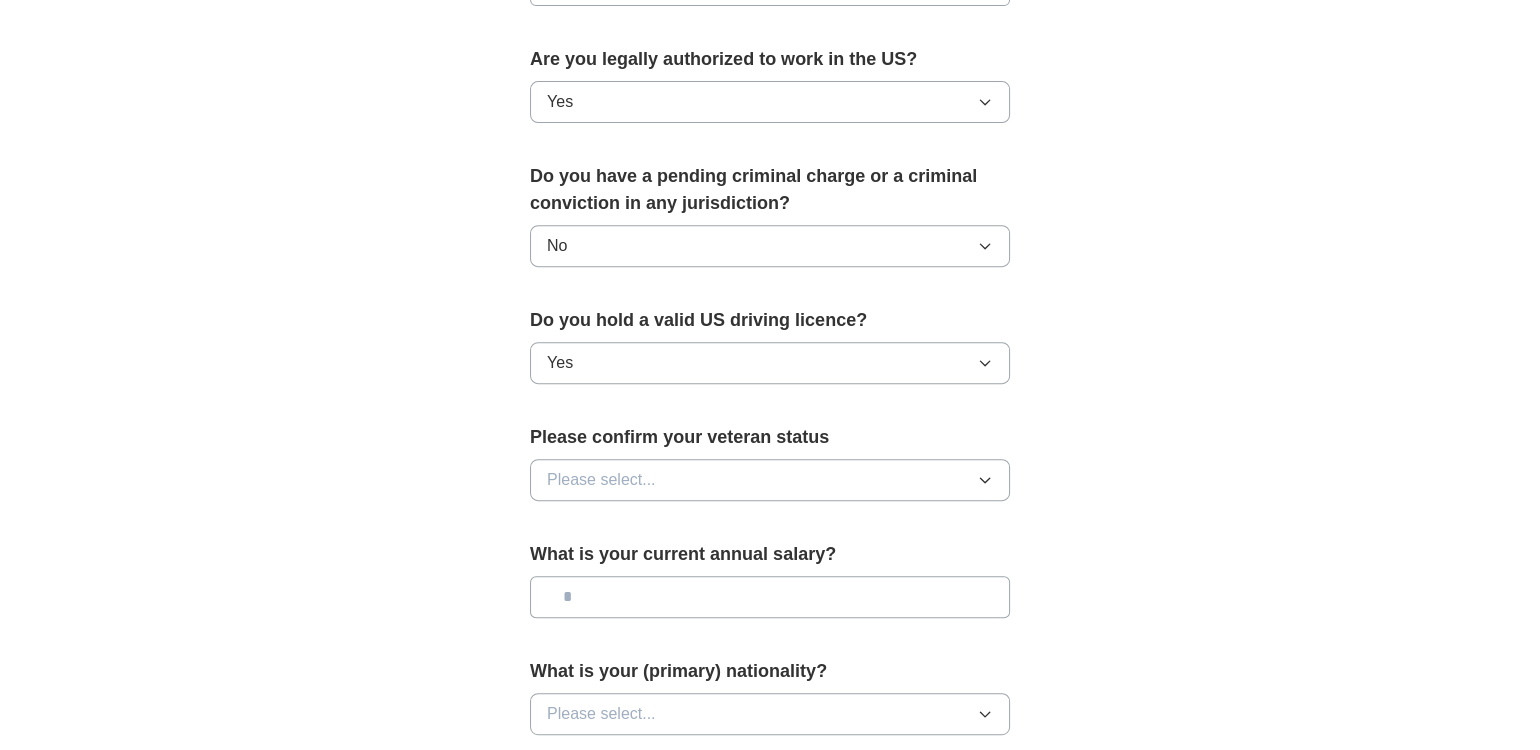 click on "Please select..." at bounding box center (601, 480) 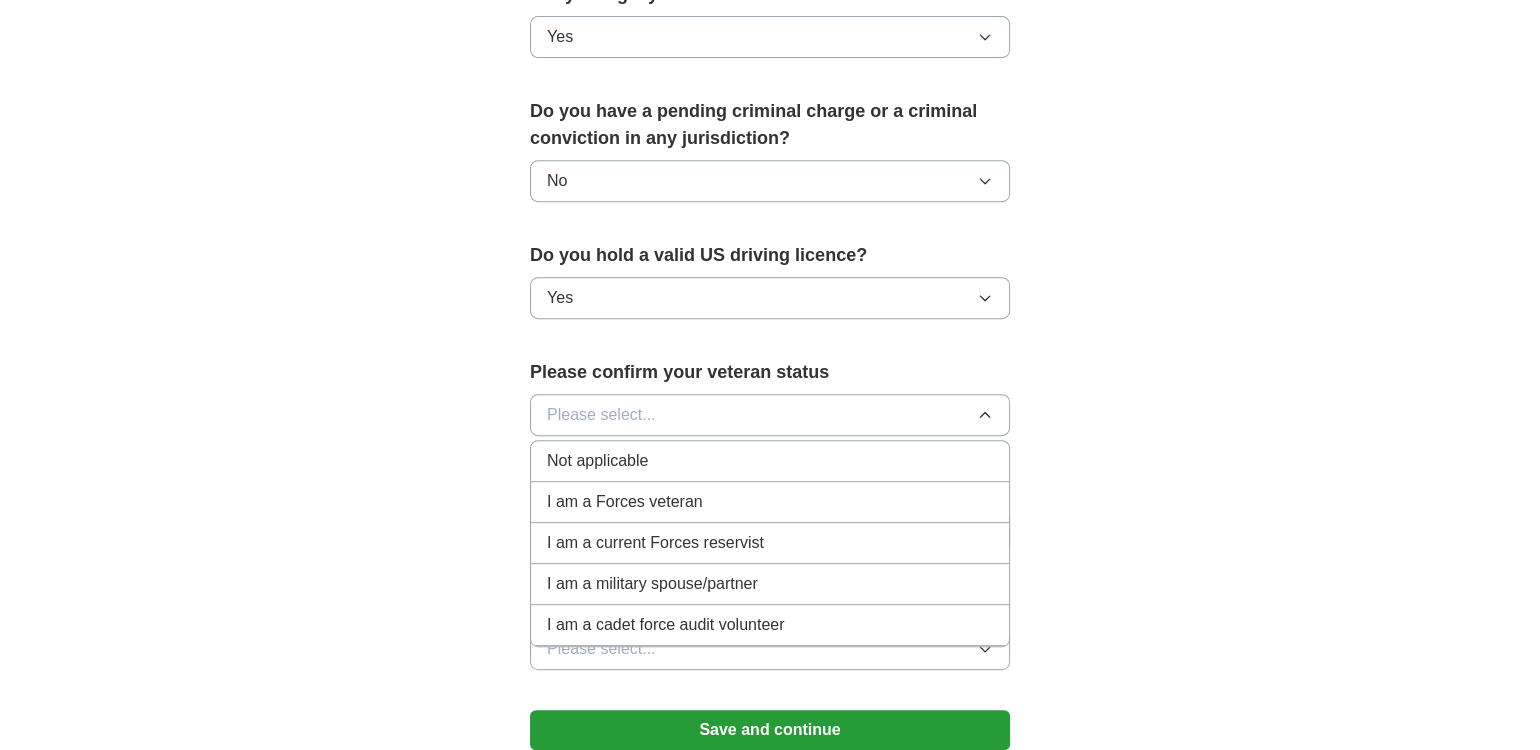 scroll, scrollTop: 1100, scrollLeft: 0, axis: vertical 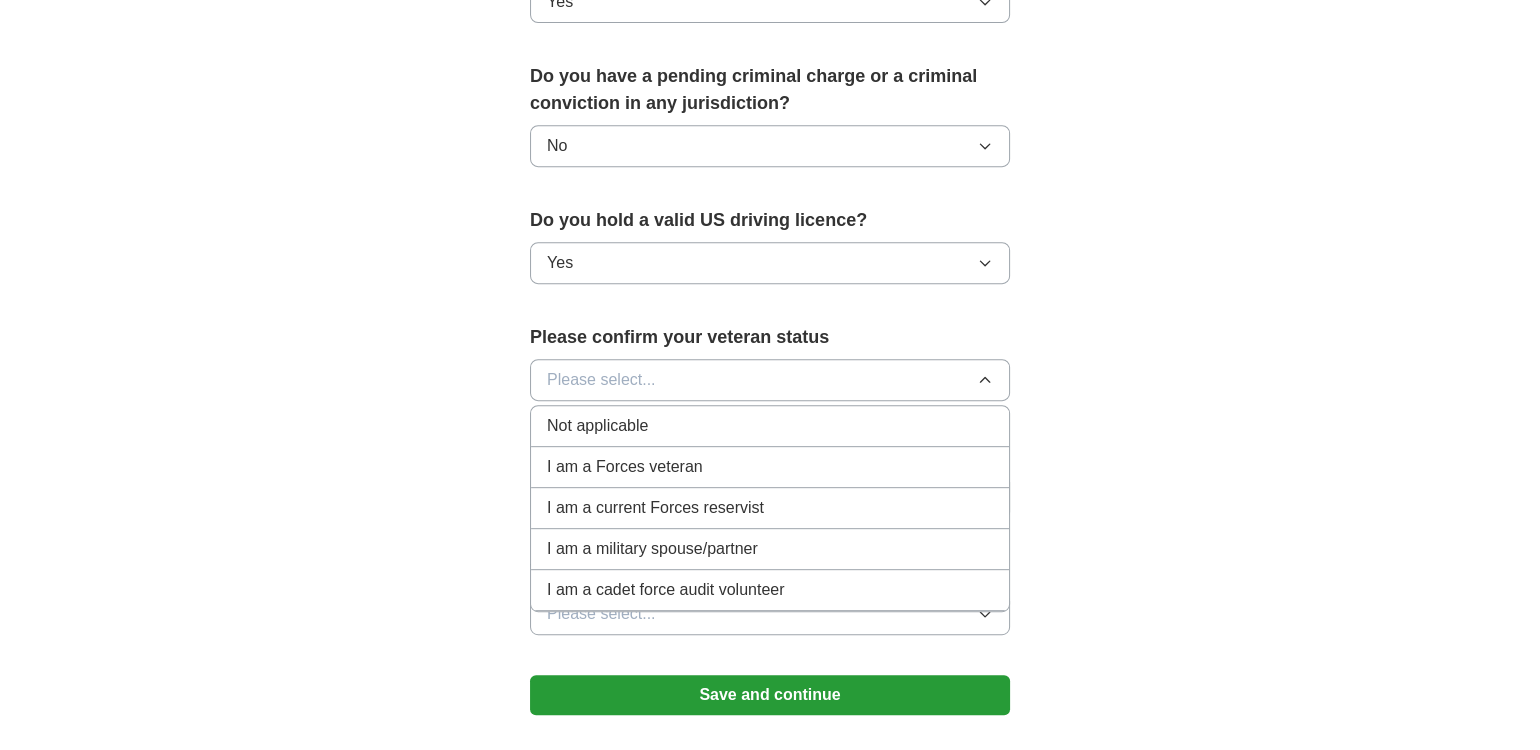 click on "Not applicable" at bounding box center (597, 426) 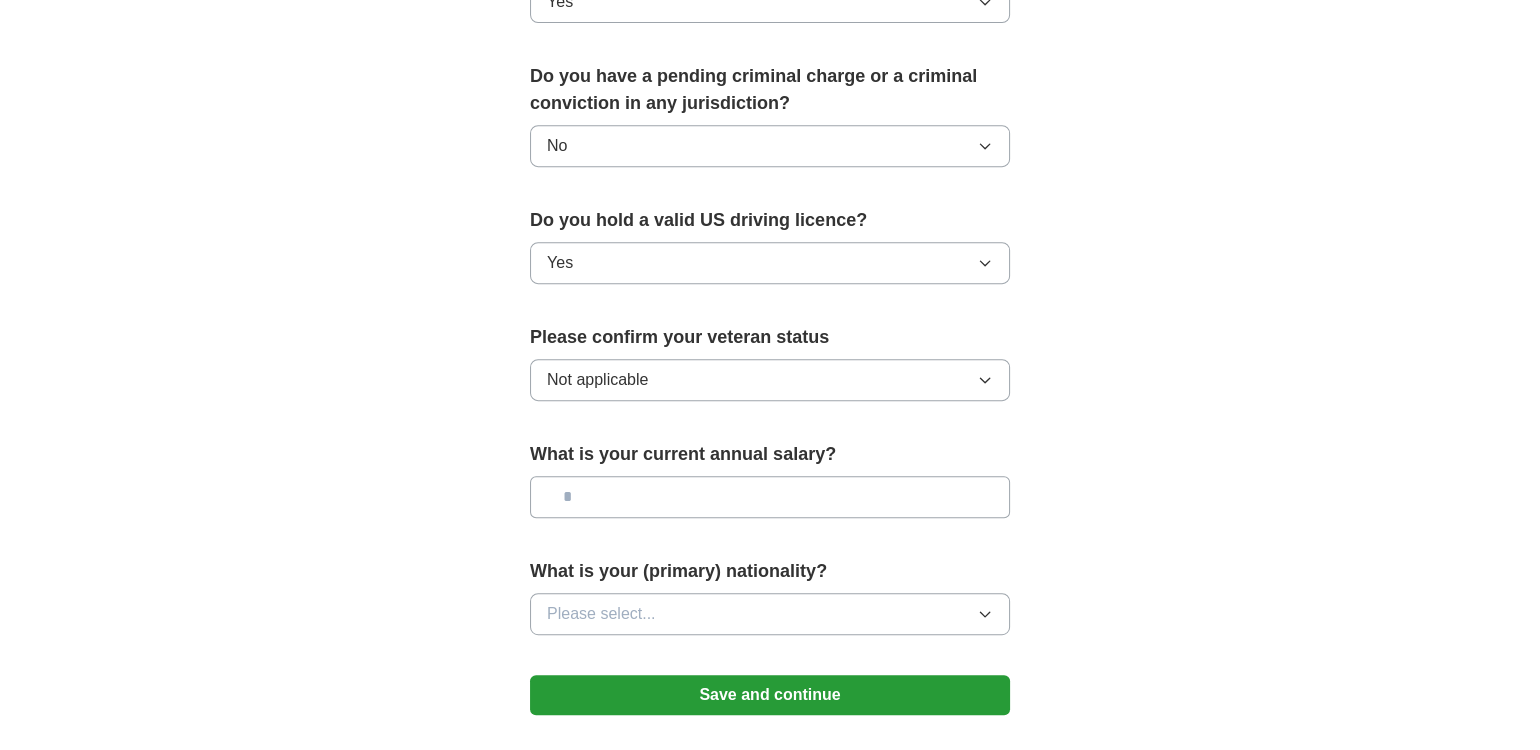 click at bounding box center (770, 497) 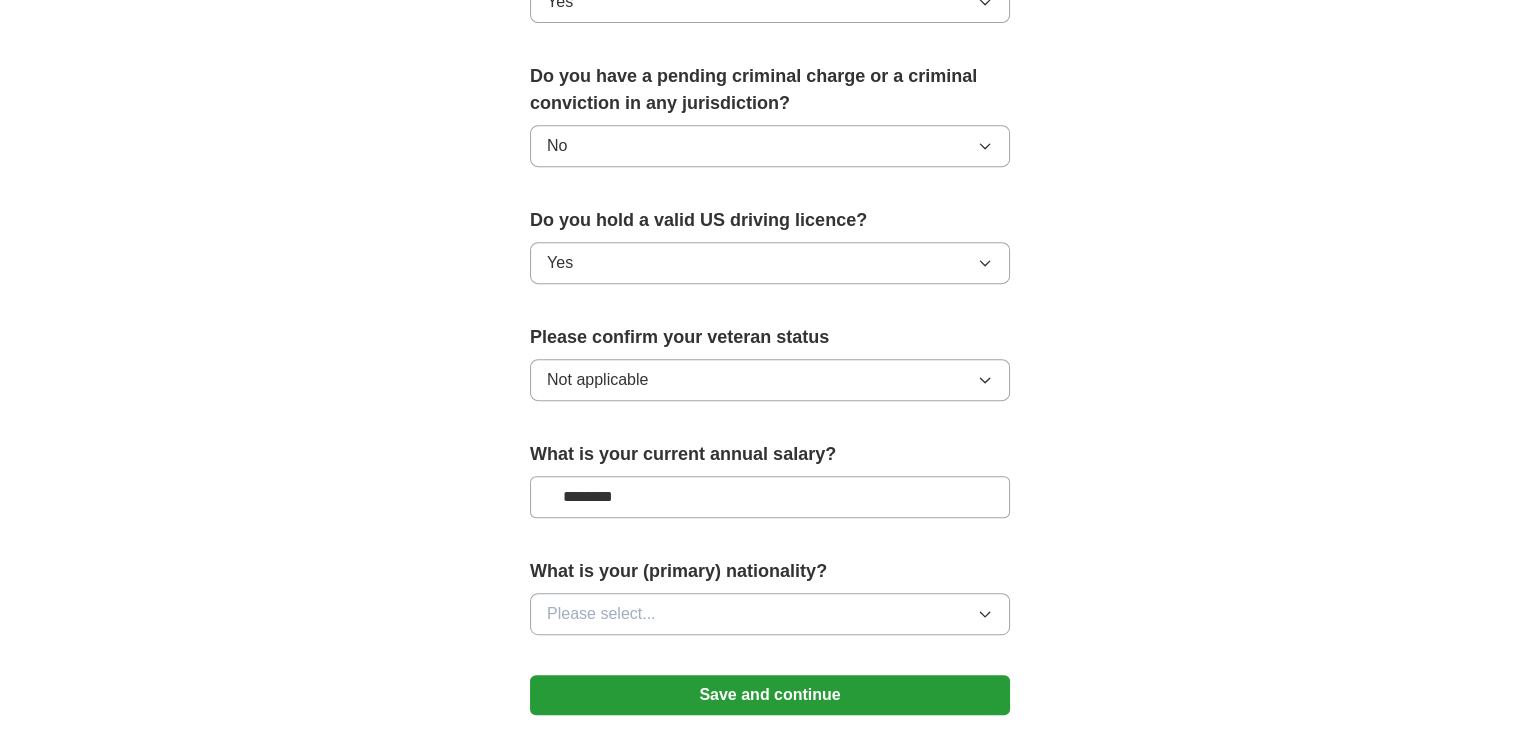 type on "********" 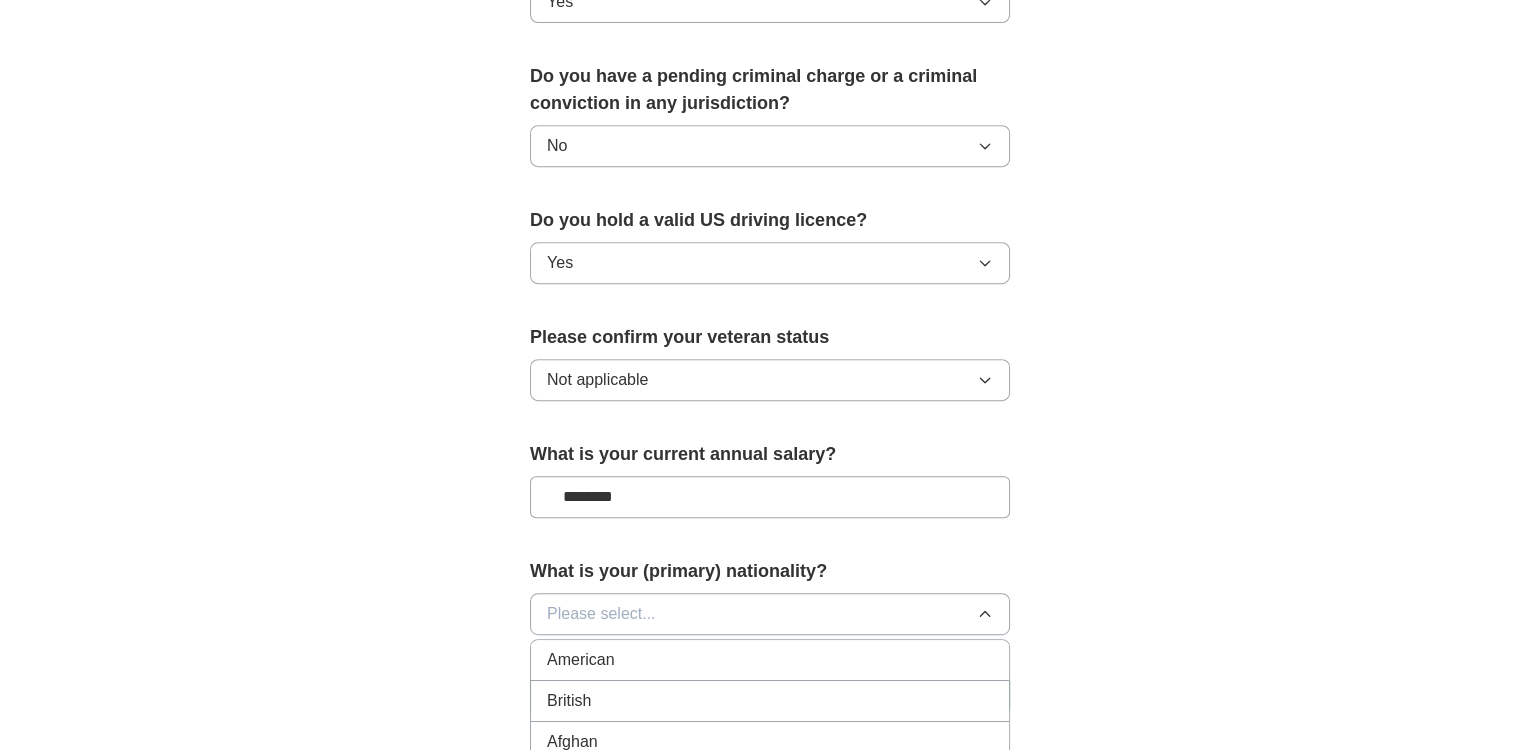 click on "American" at bounding box center (581, 660) 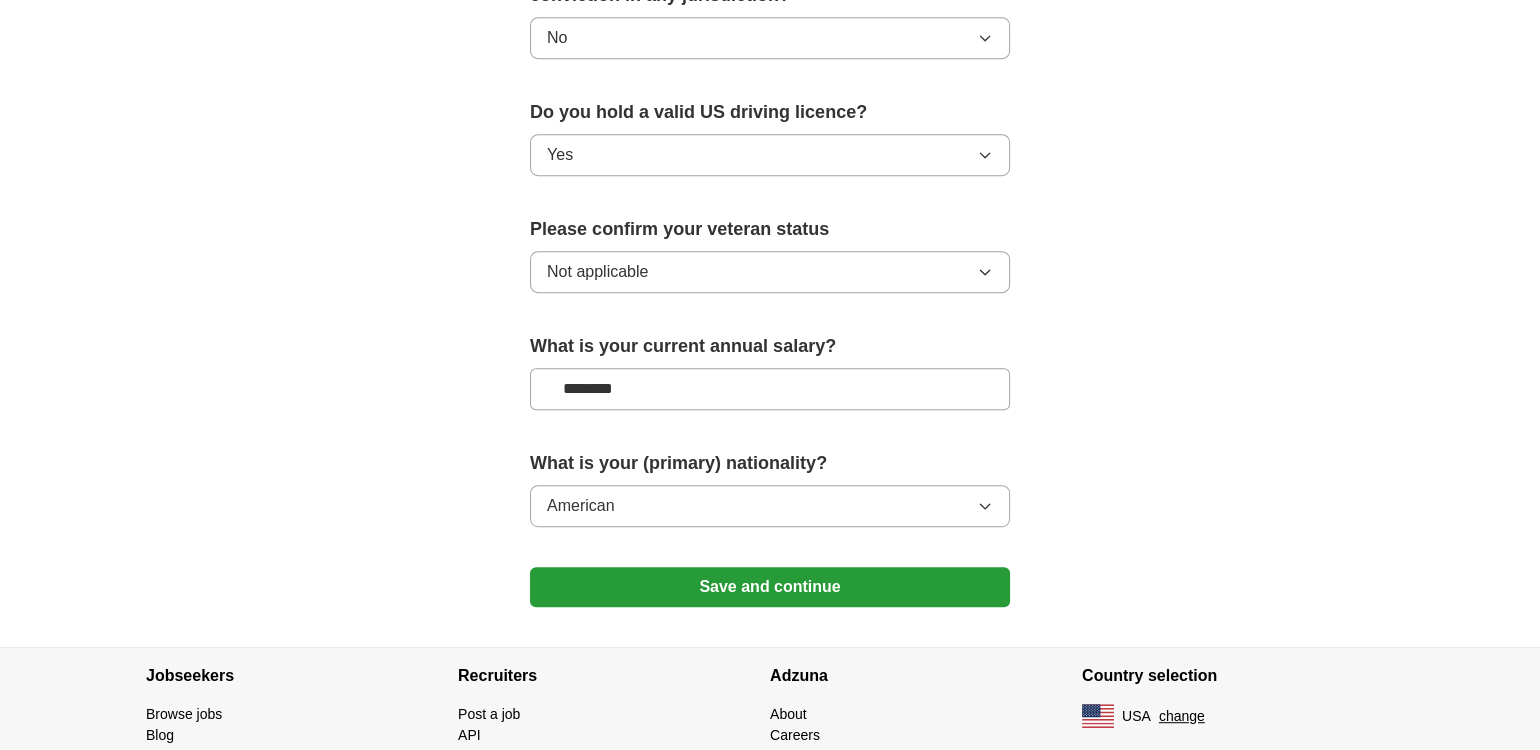 scroll, scrollTop: 1300, scrollLeft: 0, axis: vertical 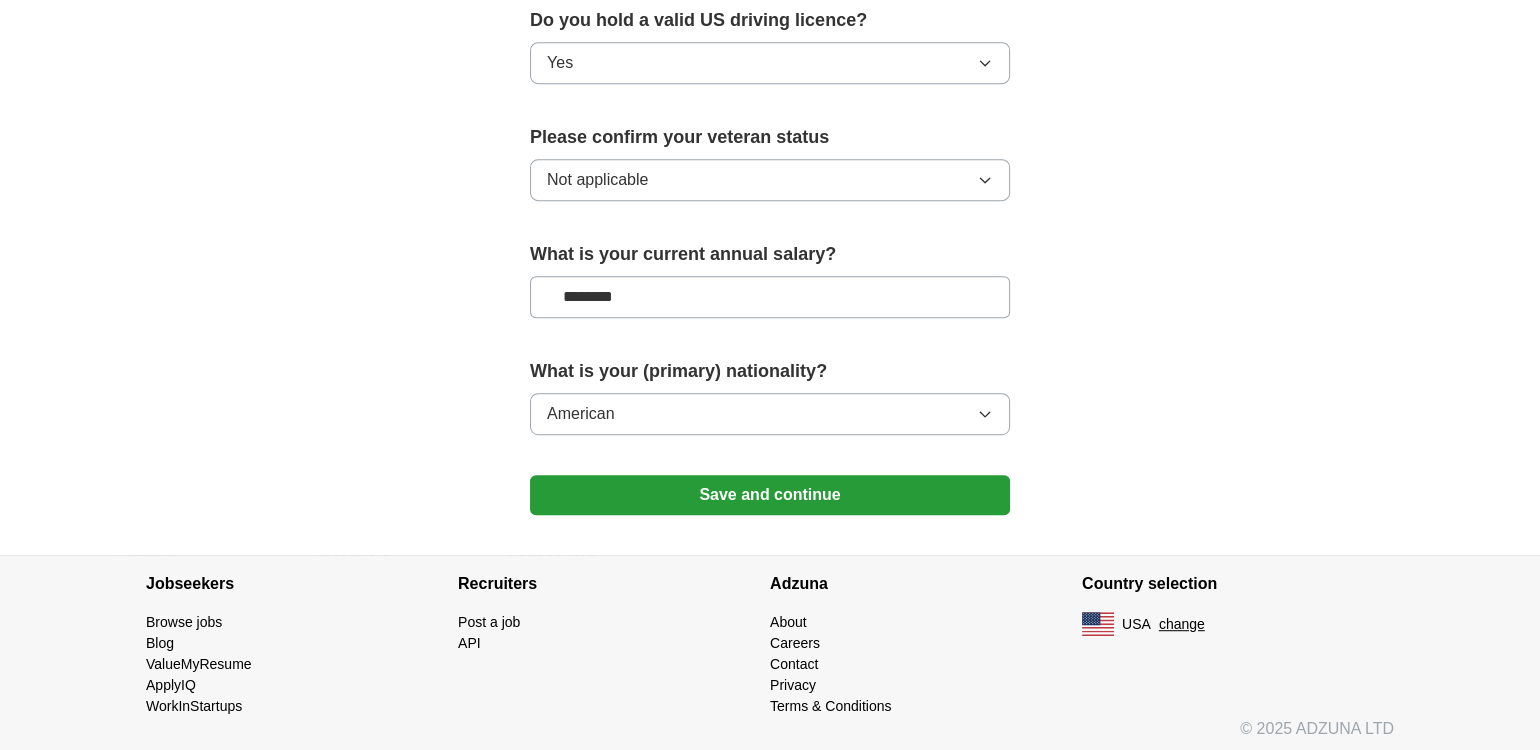 click on "Save and continue" at bounding box center [770, 495] 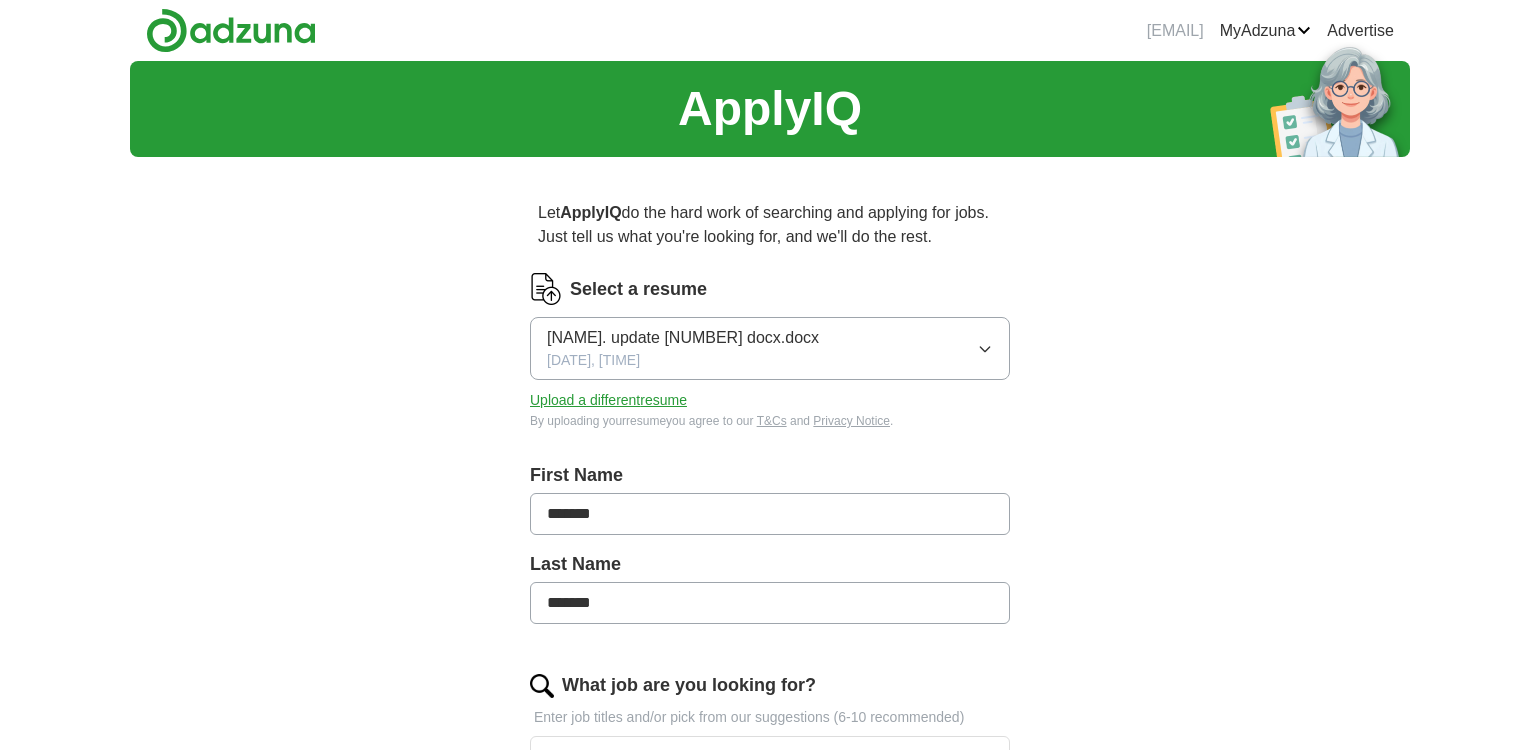 scroll, scrollTop: 0, scrollLeft: 0, axis: both 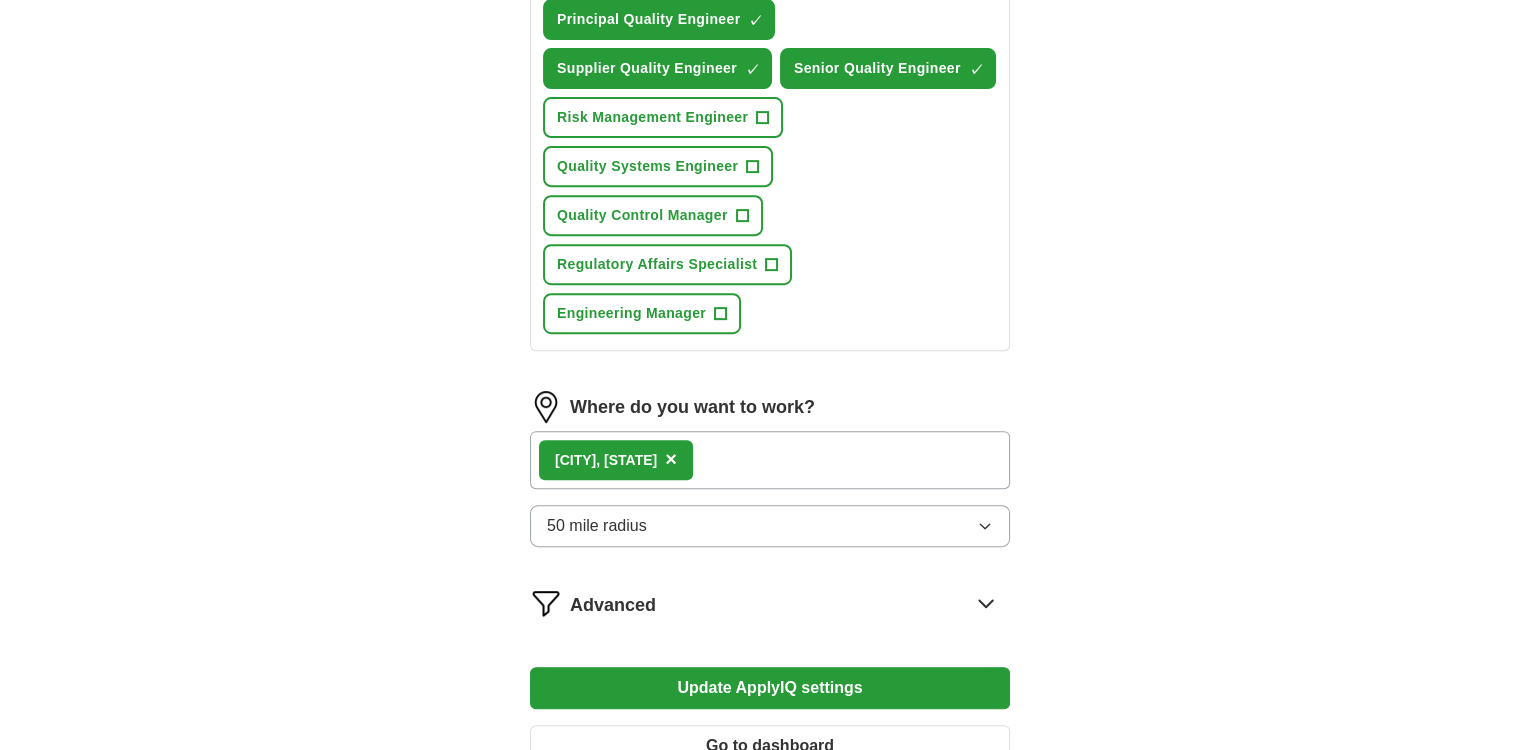 click on "[CITY], [STATE]" at bounding box center (770, 460) 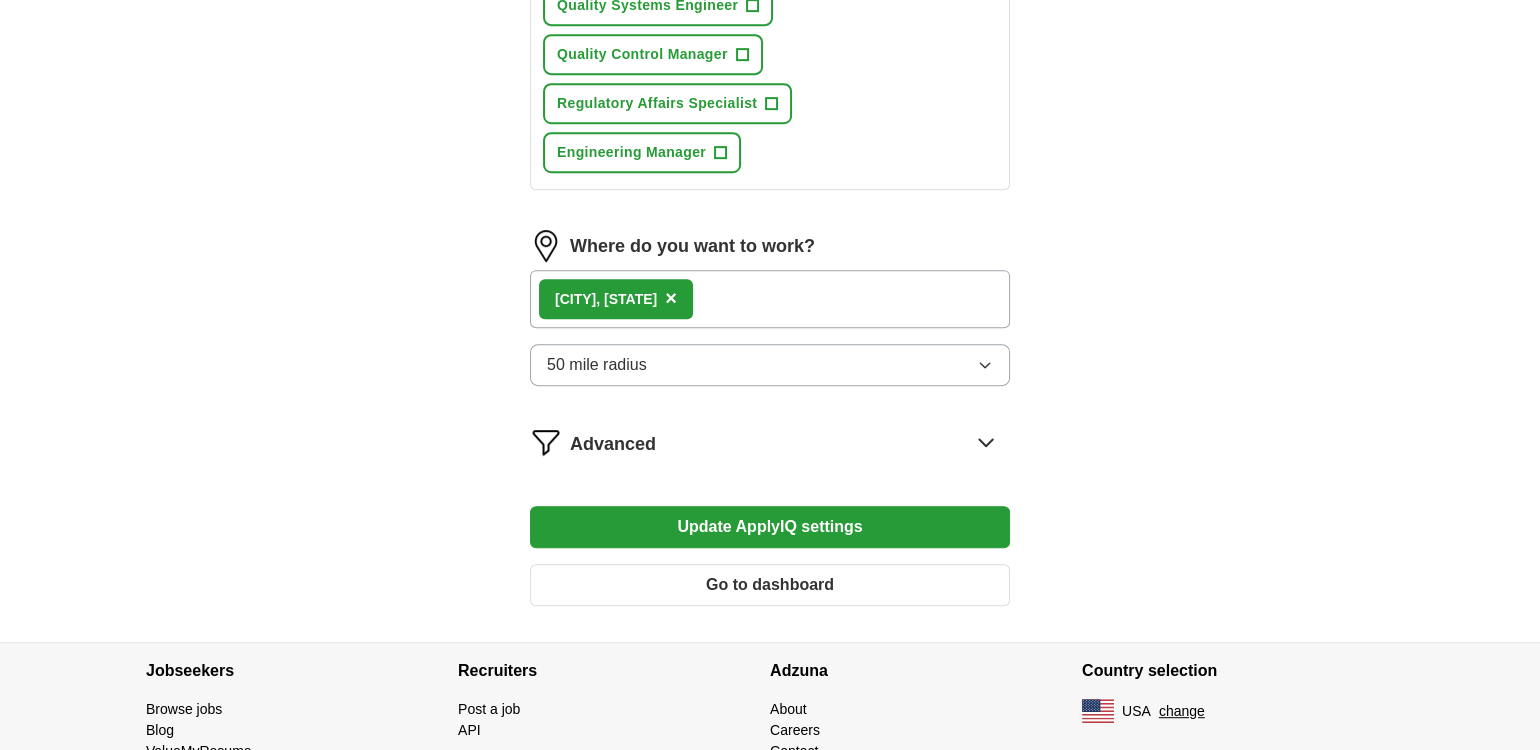 scroll, scrollTop: 1194, scrollLeft: 0, axis: vertical 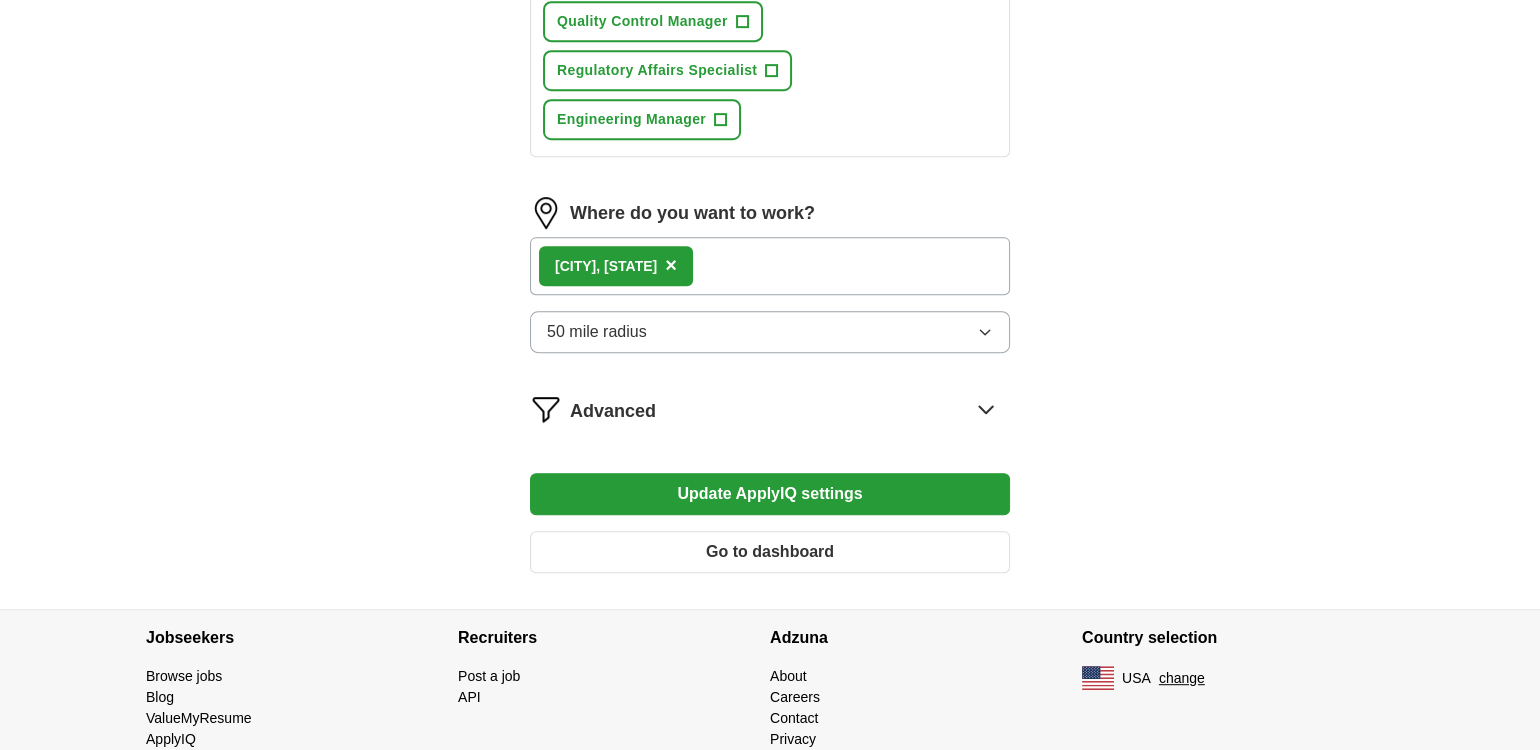 click on "[CITY], [STATE]" at bounding box center (770, 266) 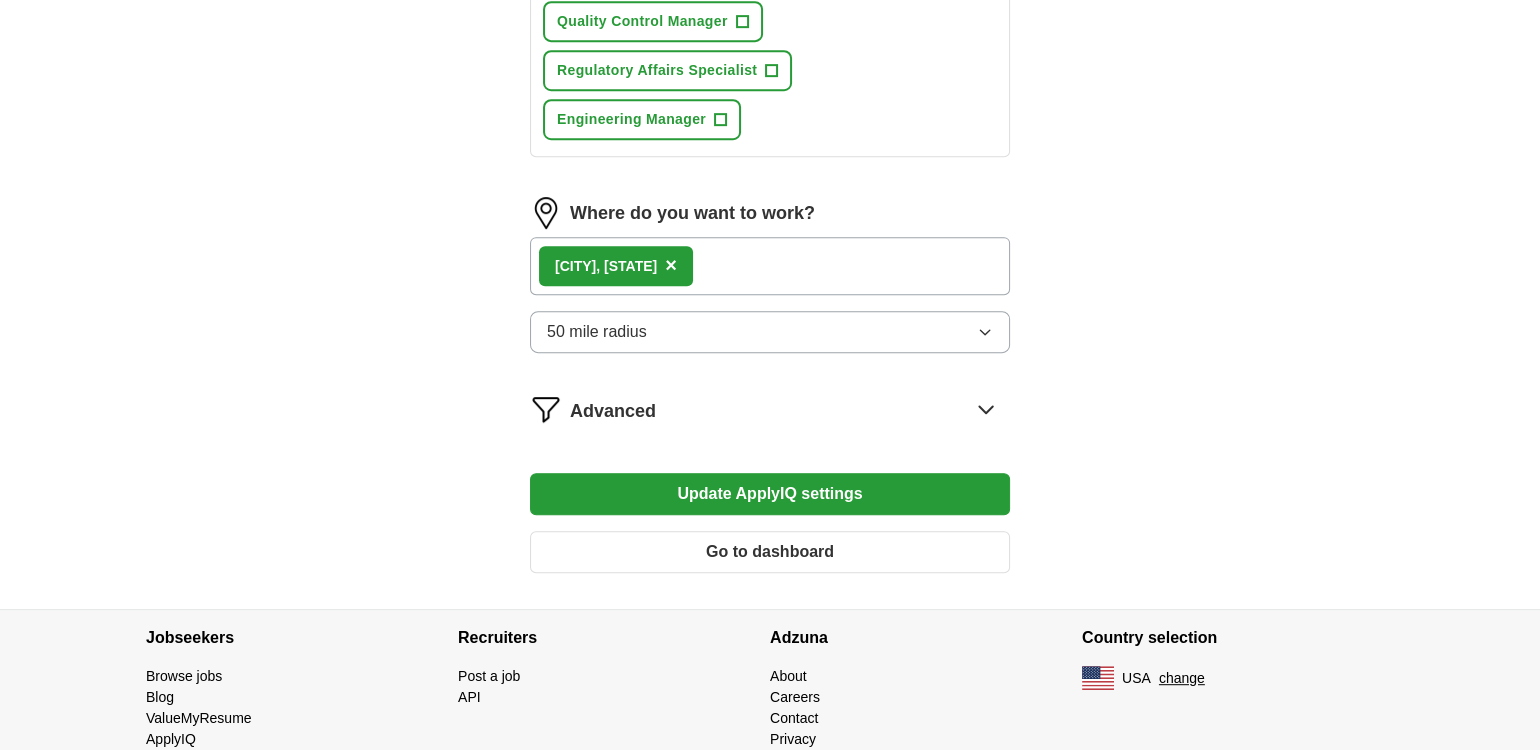click on "[CITY], [STATE]" at bounding box center (616, 266) 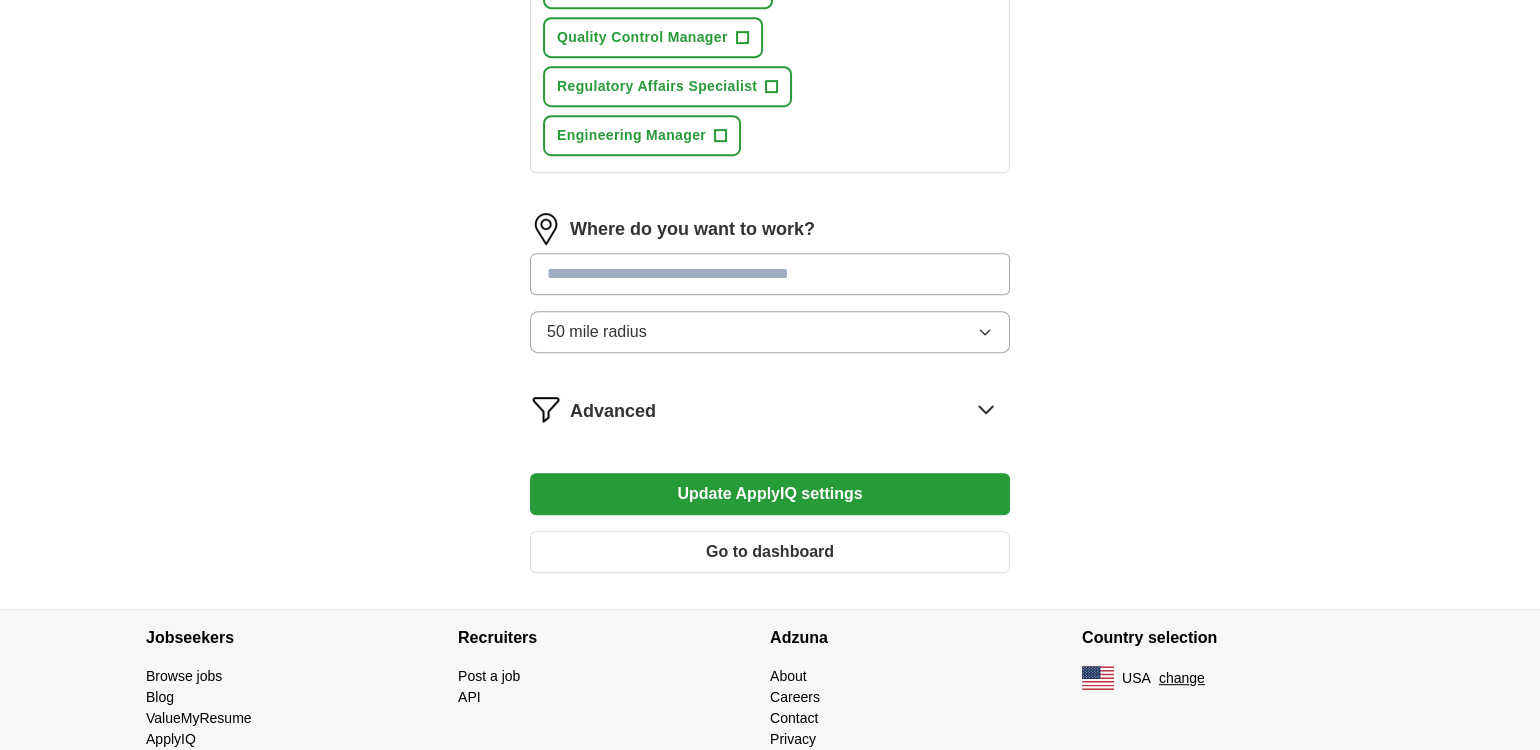 click at bounding box center (770, 274) 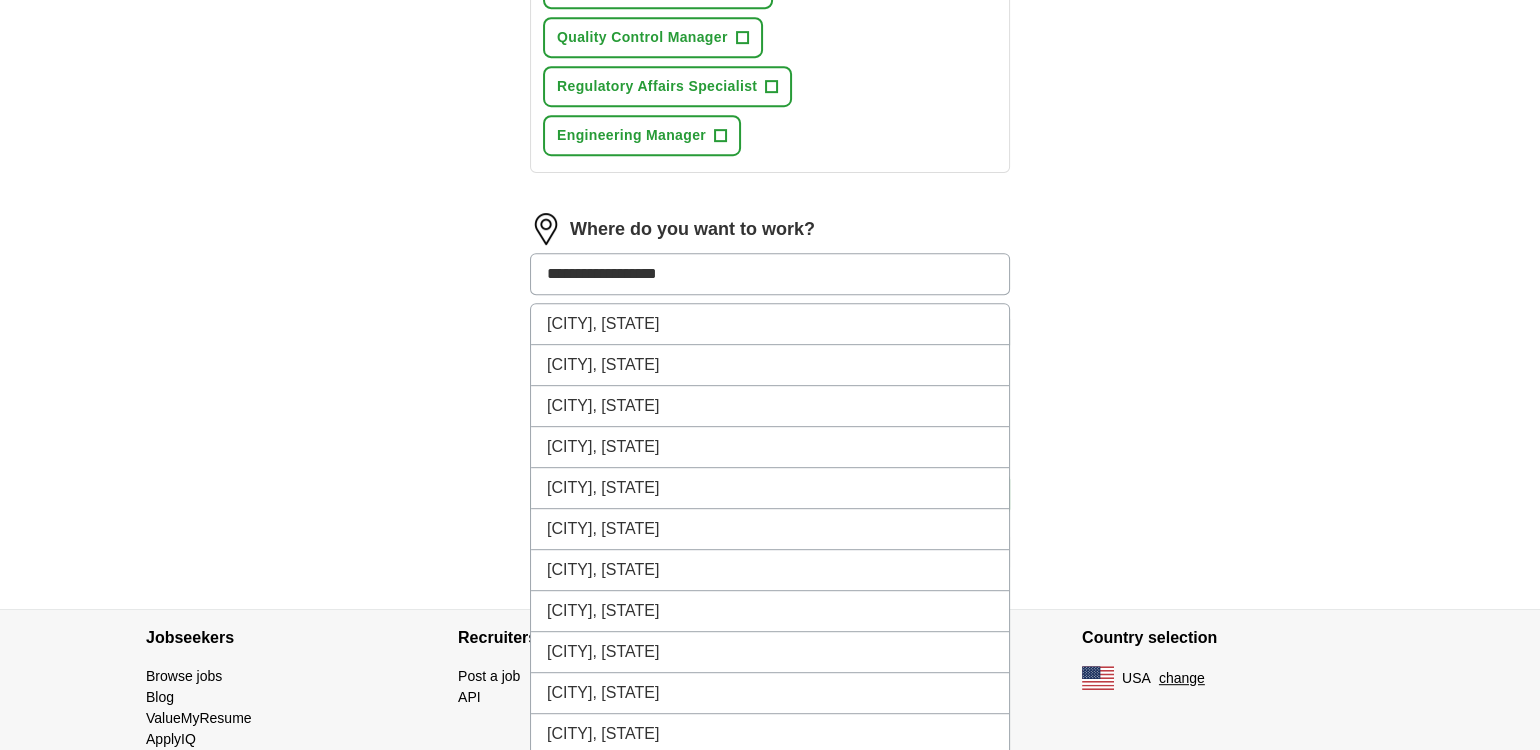 type on "**********" 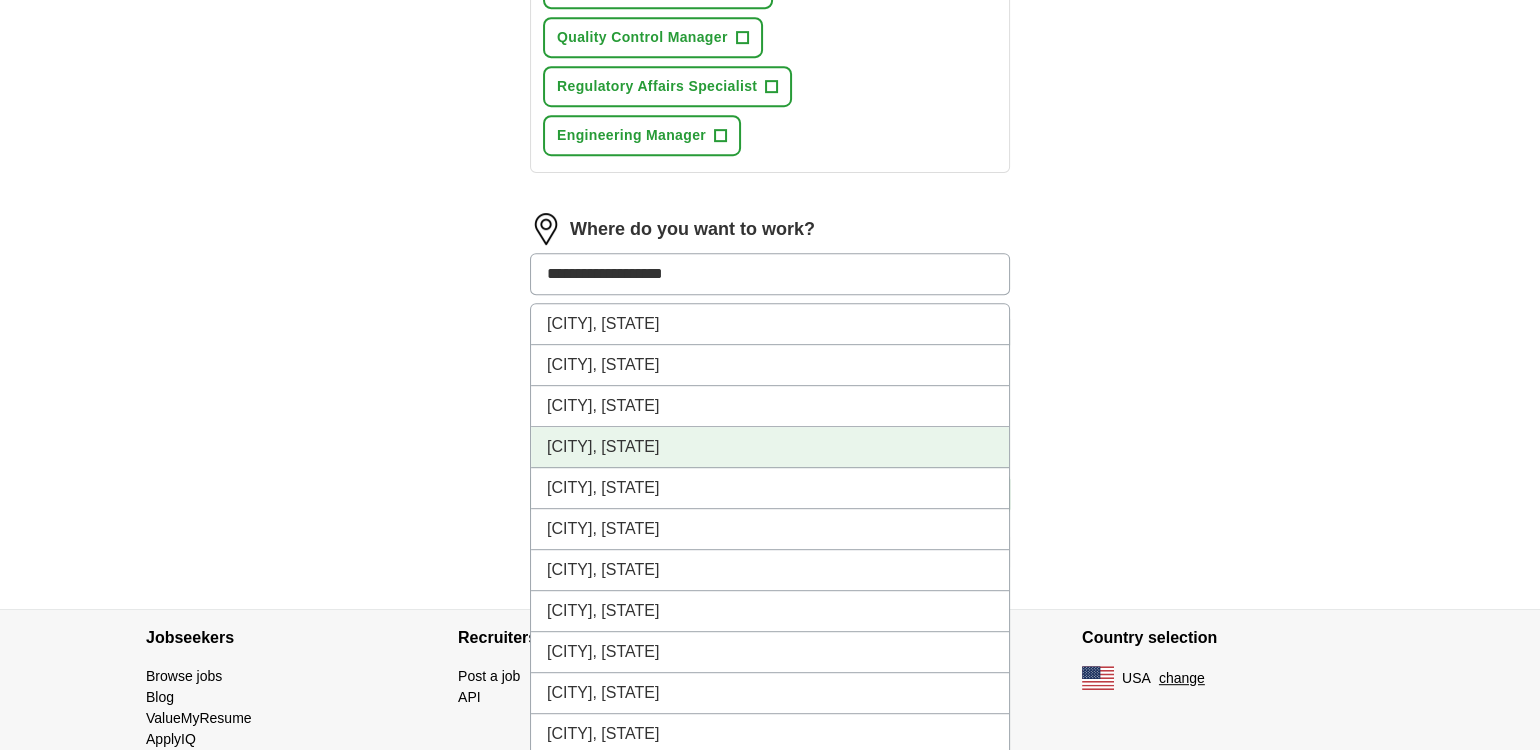 click on "[CITY], [STATE]" at bounding box center [770, 447] 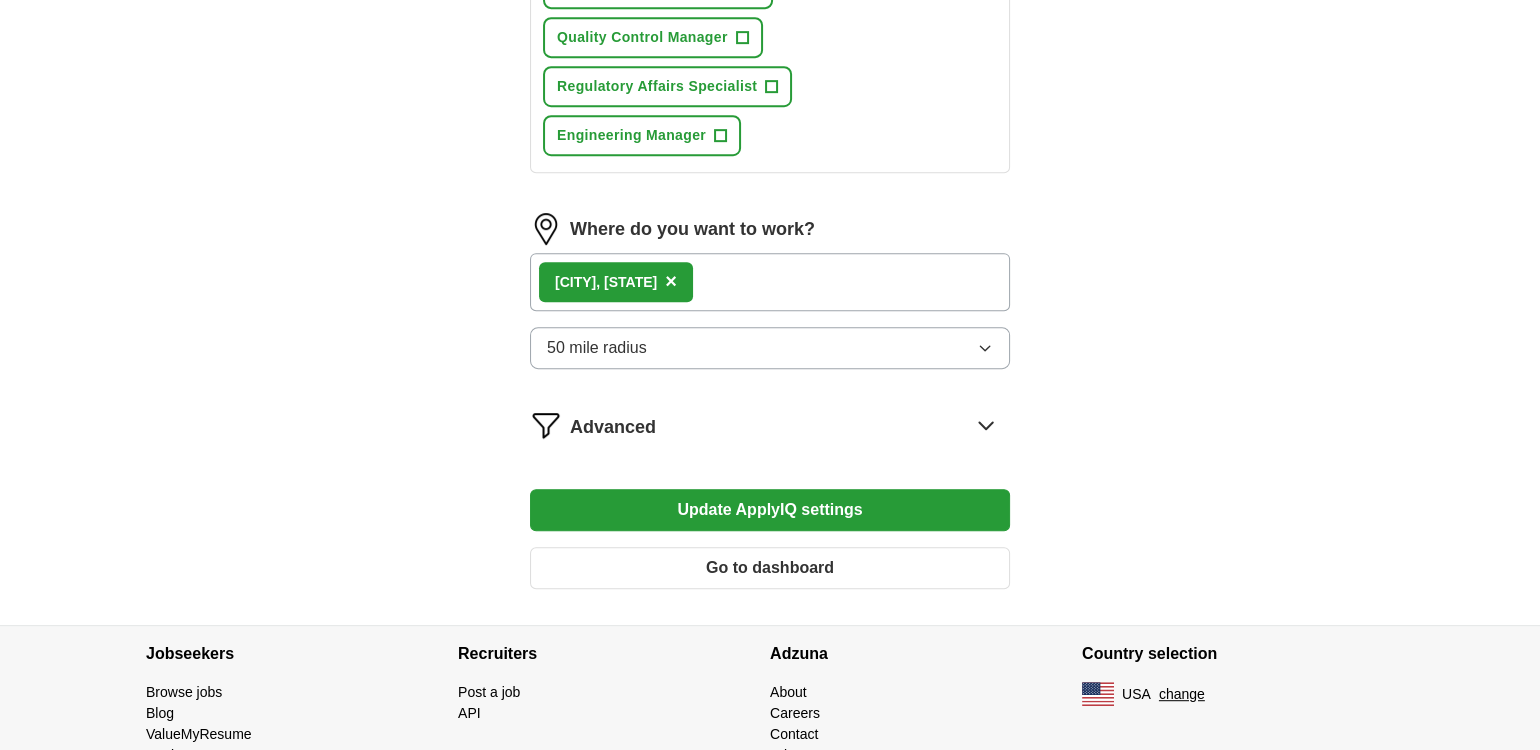 click 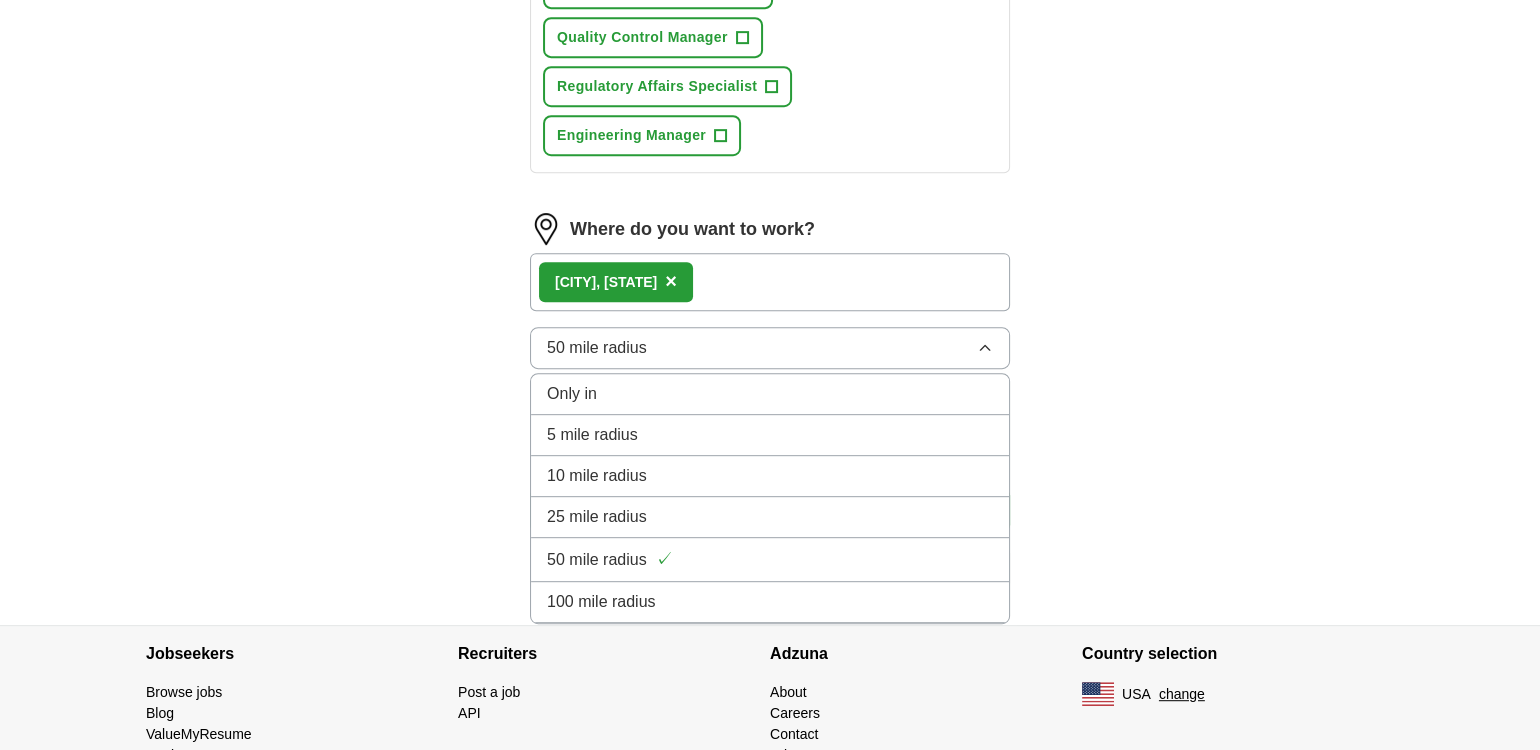click on "100 mile radius" at bounding box center [601, 602] 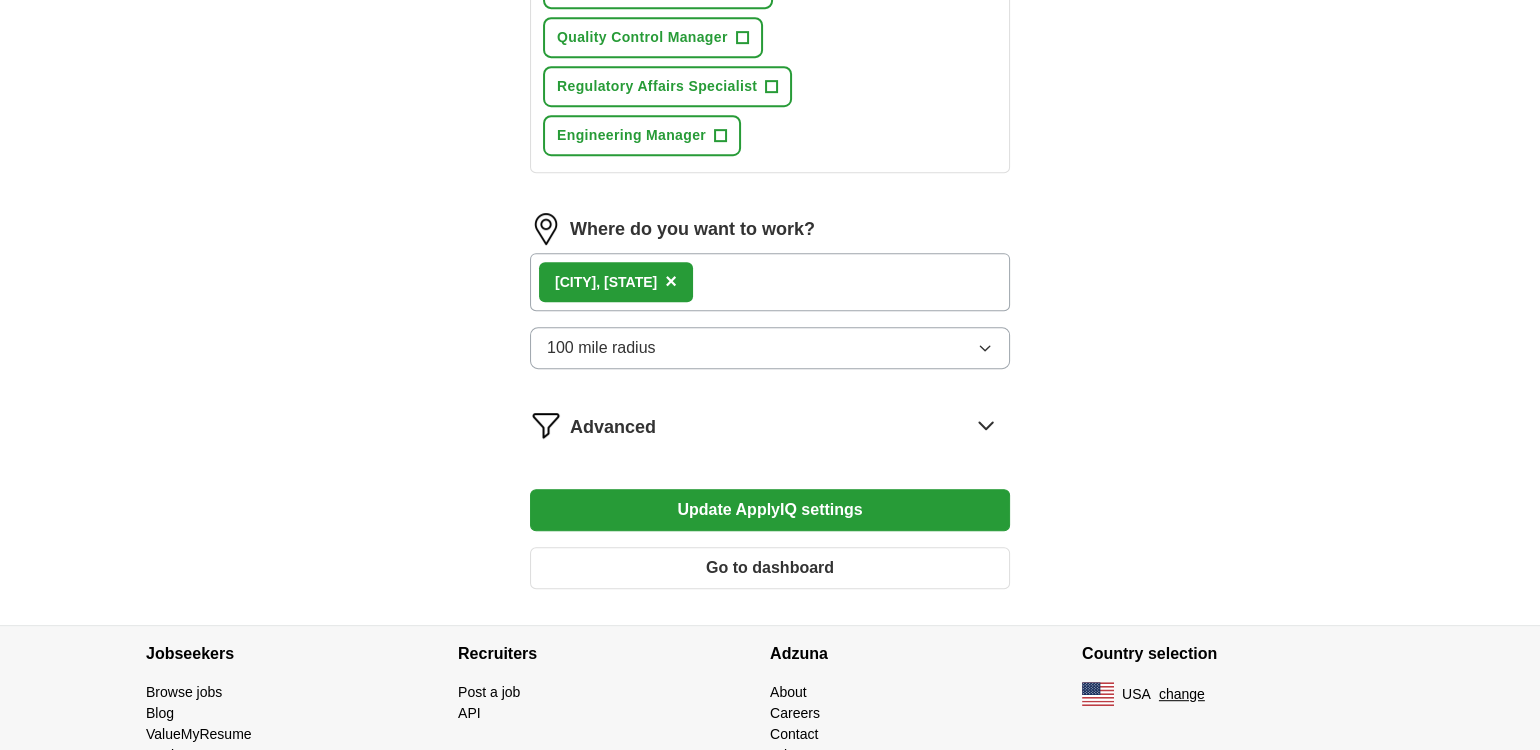 click on "×" at bounding box center [671, 281] 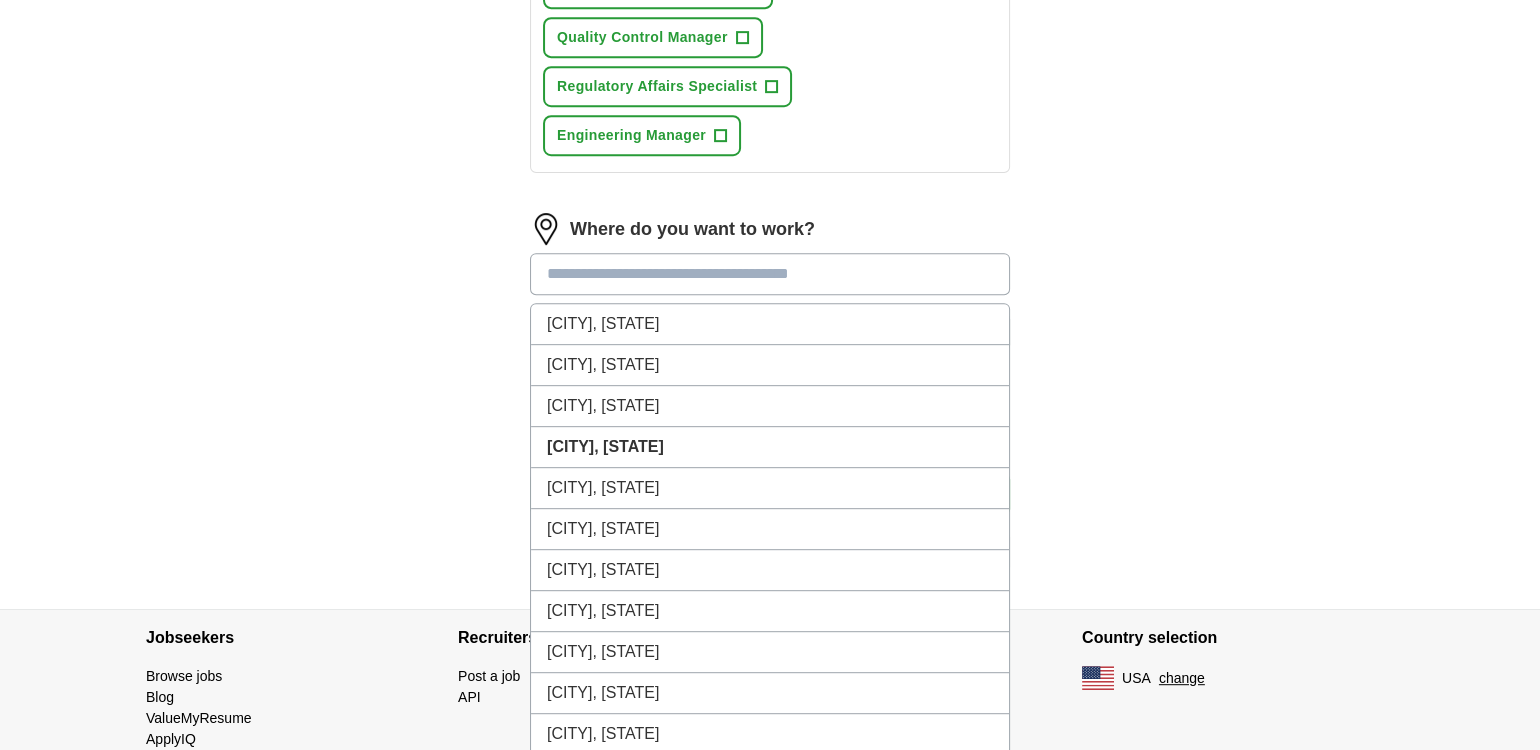 click at bounding box center (770, 274) 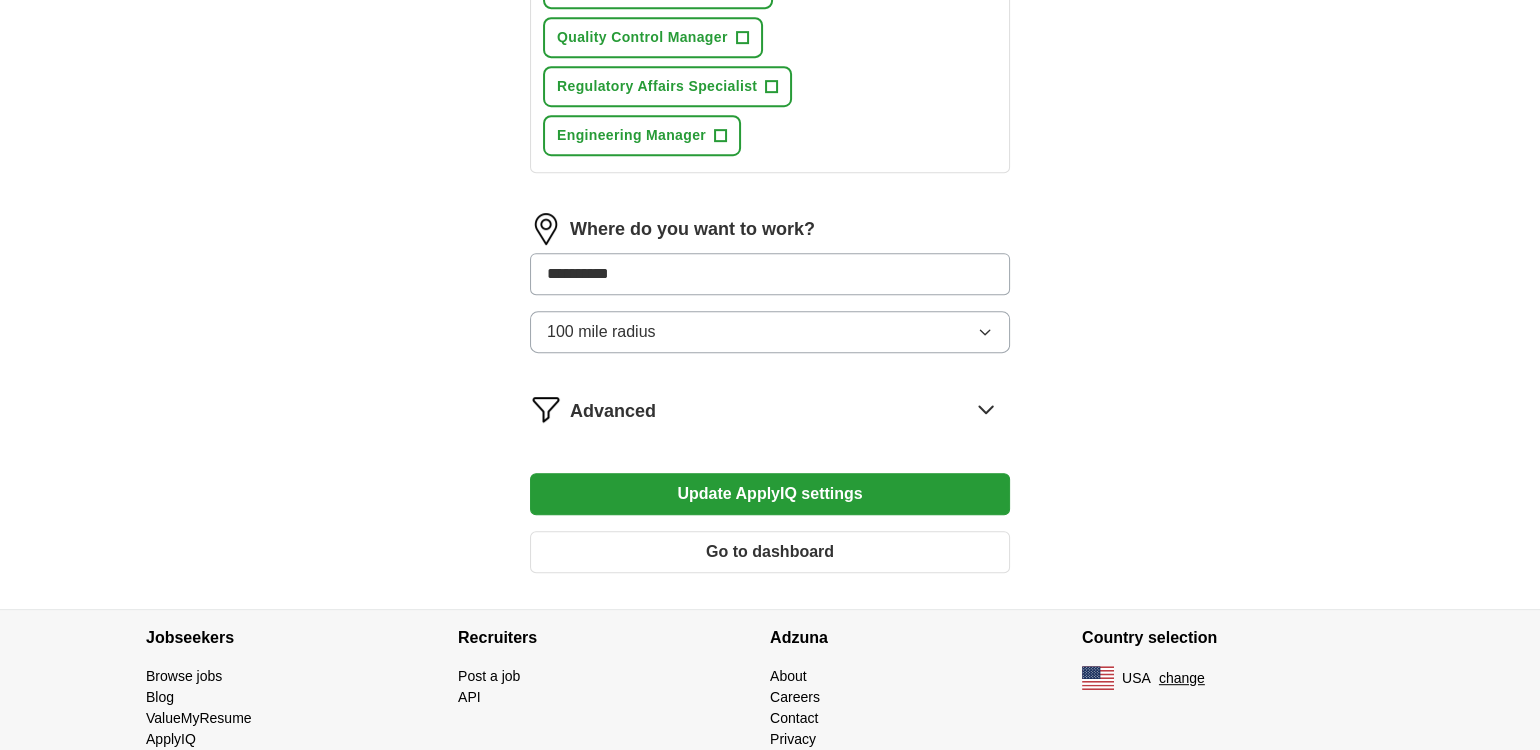 click on "**********" at bounding box center [770, 274] 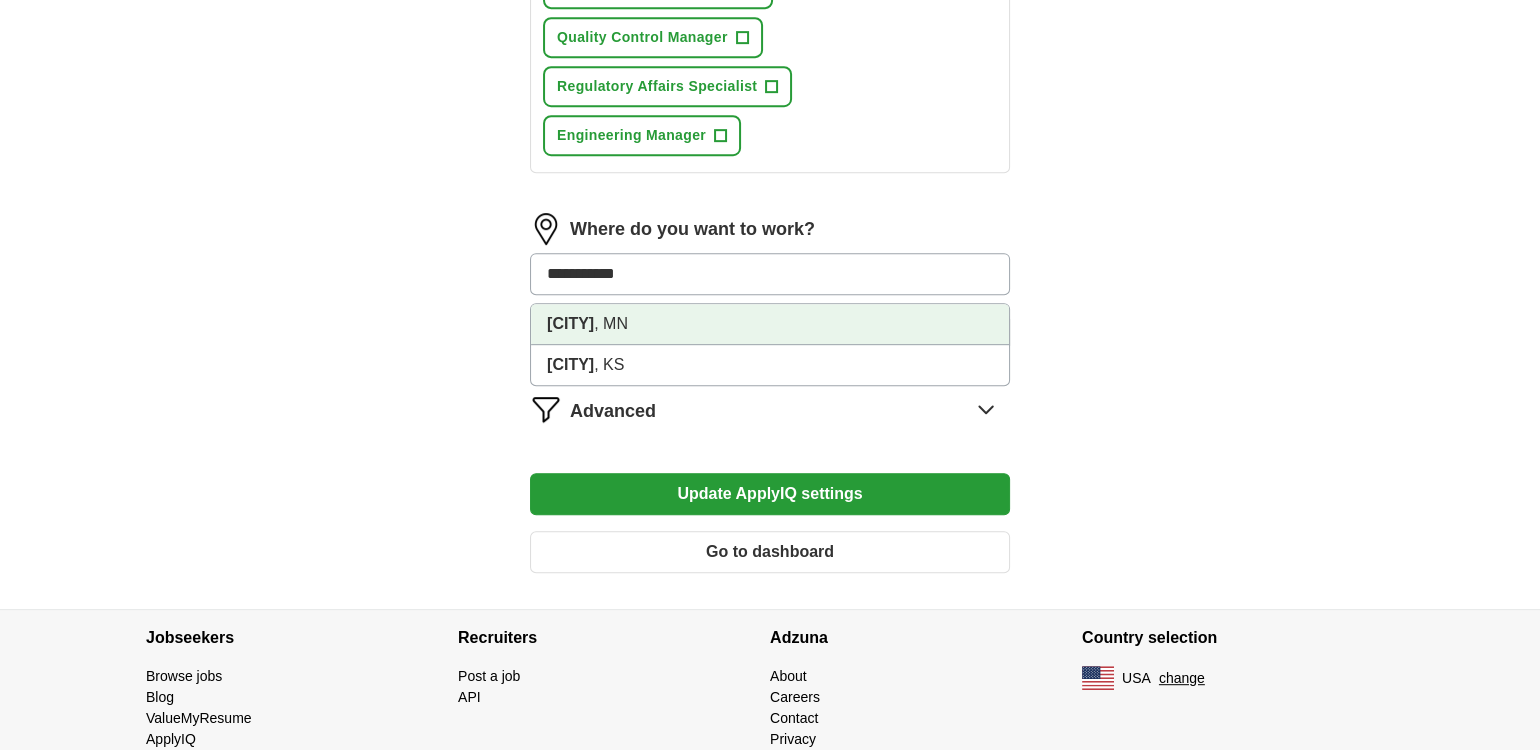 click on "[CITY]" at bounding box center [570, 323] 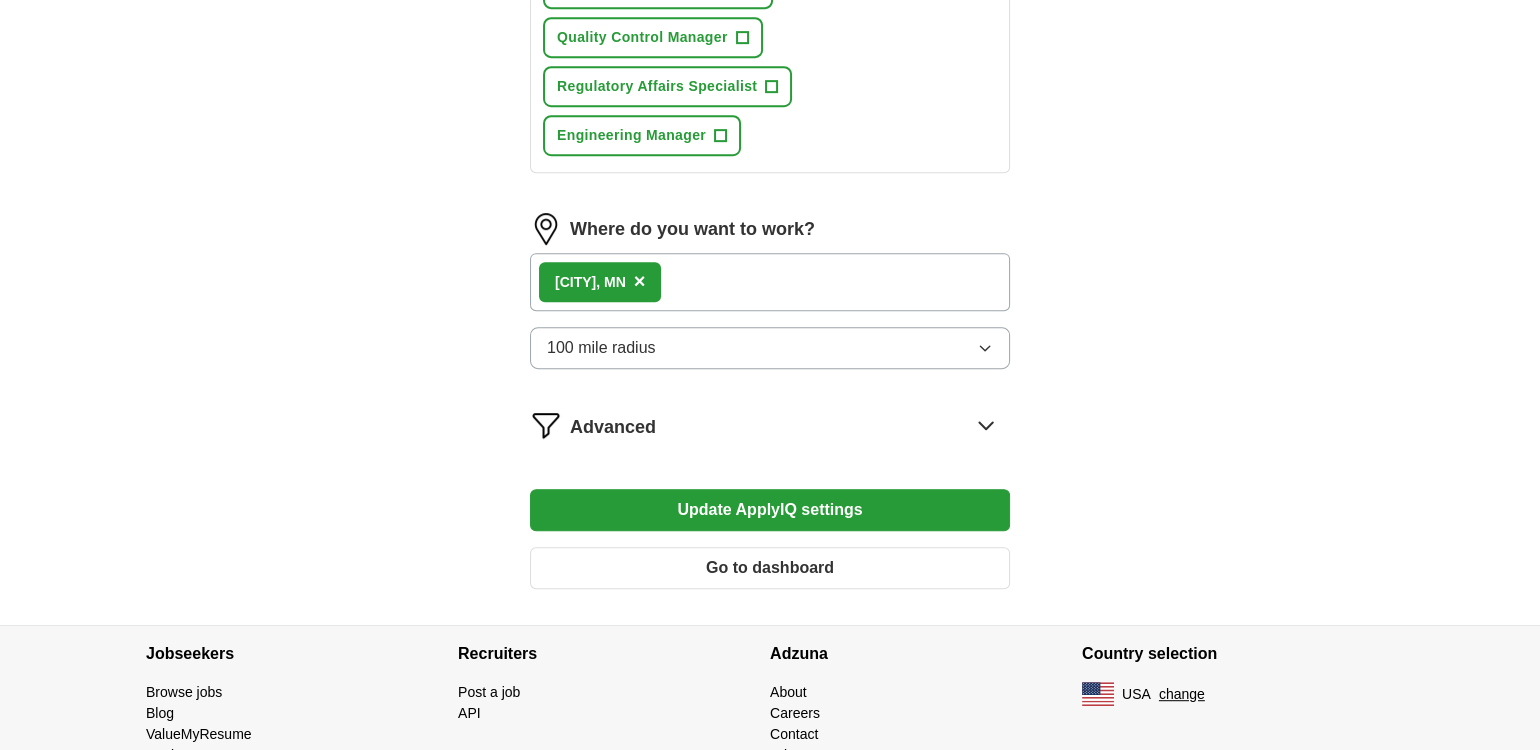 scroll, scrollTop: 1194, scrollLeft: 0, axis: vertical 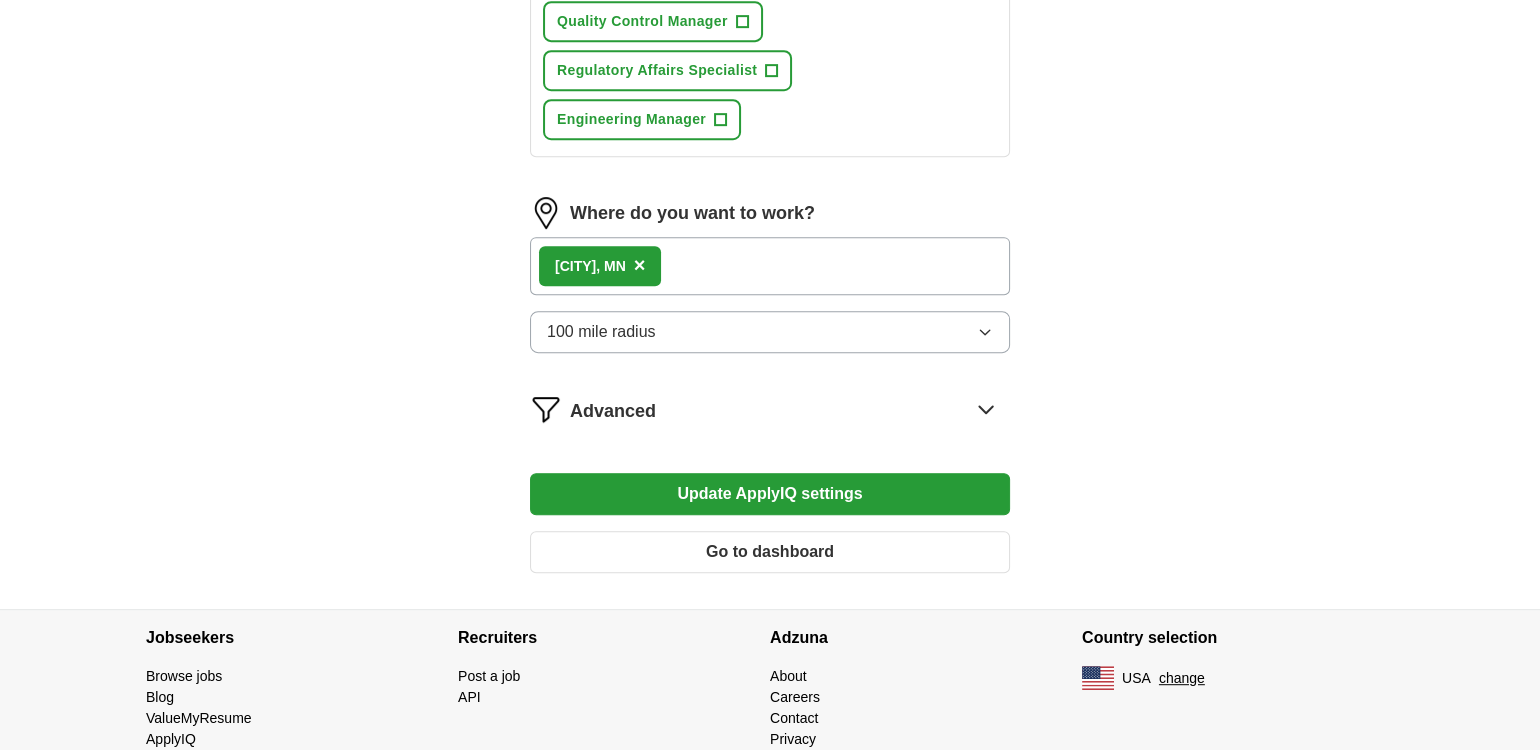 click on "Advanced" at bounding box center [790, 409] 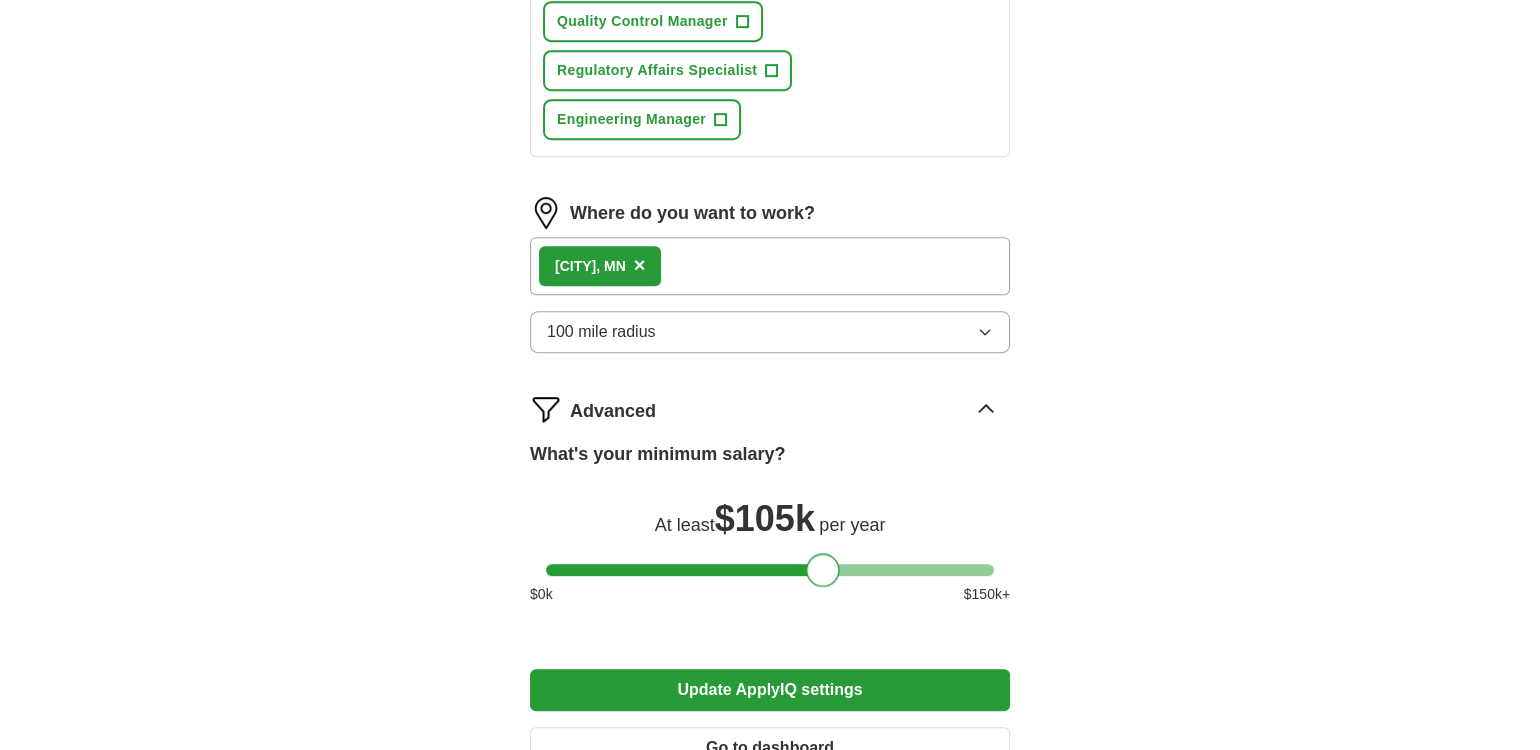 drag, startPoint x: 556, startPoint y: 511, endPoint x: 817, endPoint y: 503, distance: 261.1226 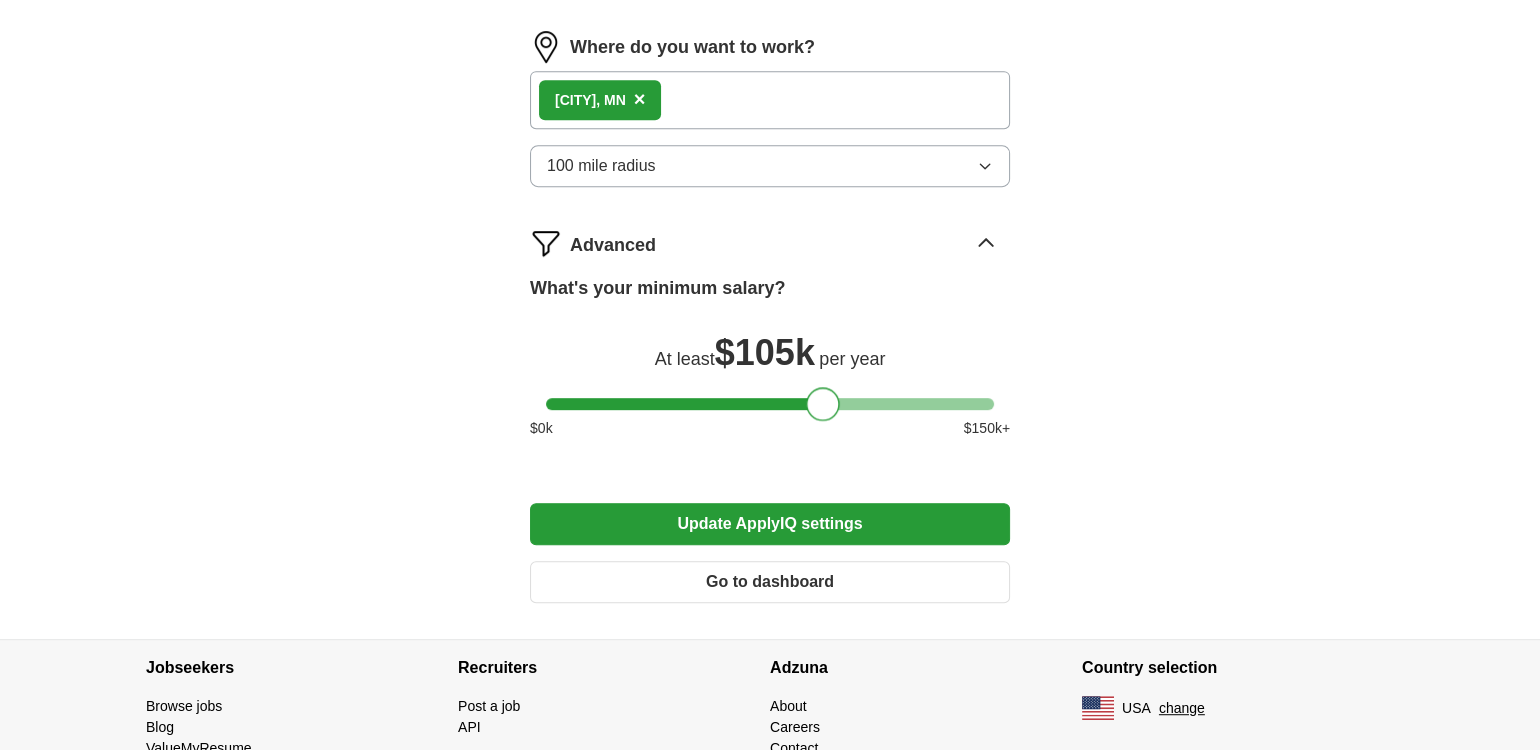 scroll, scrollTop: 1390, scrollLeft: 0, axis: vertical 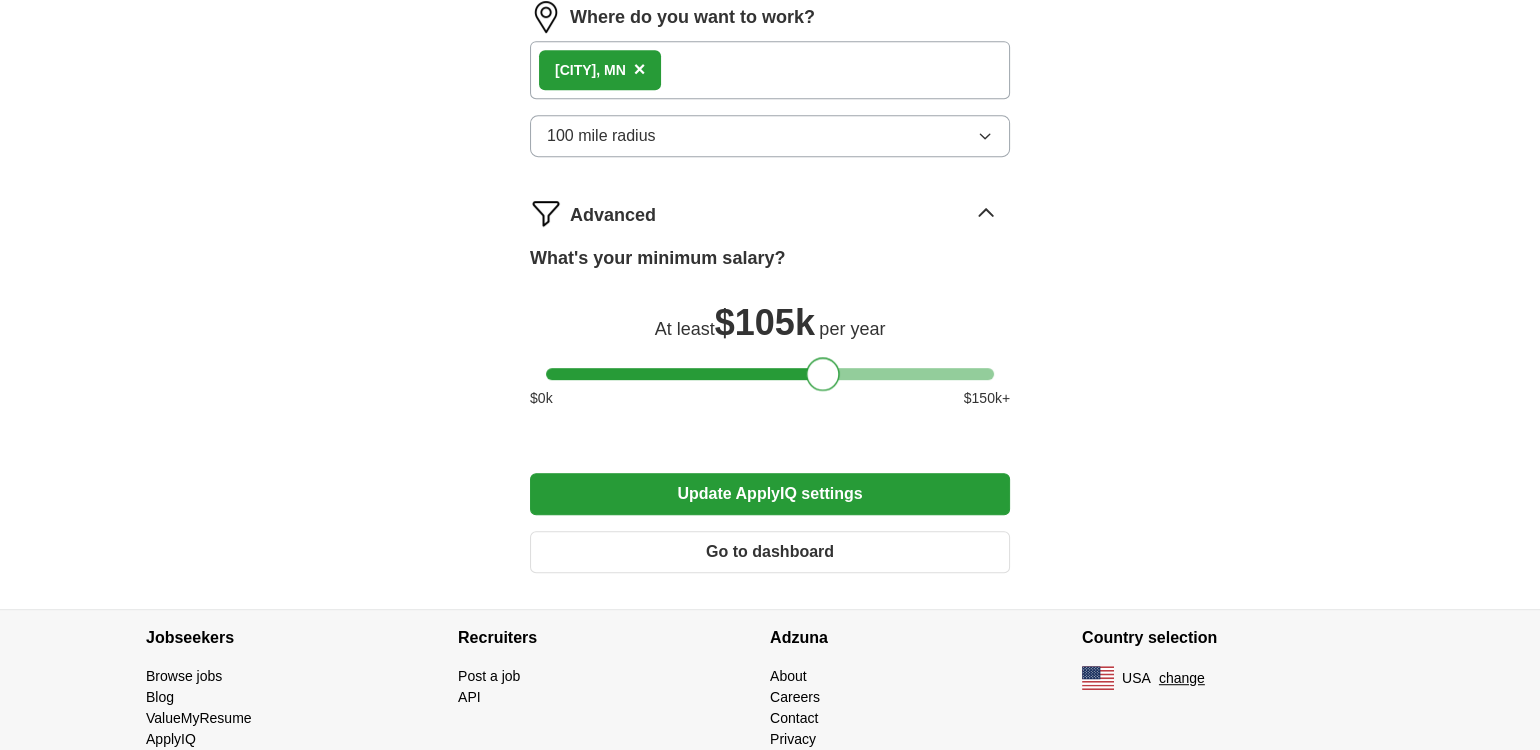 click on "Update ApplyIQ settings" at bounding box center (770, 494) 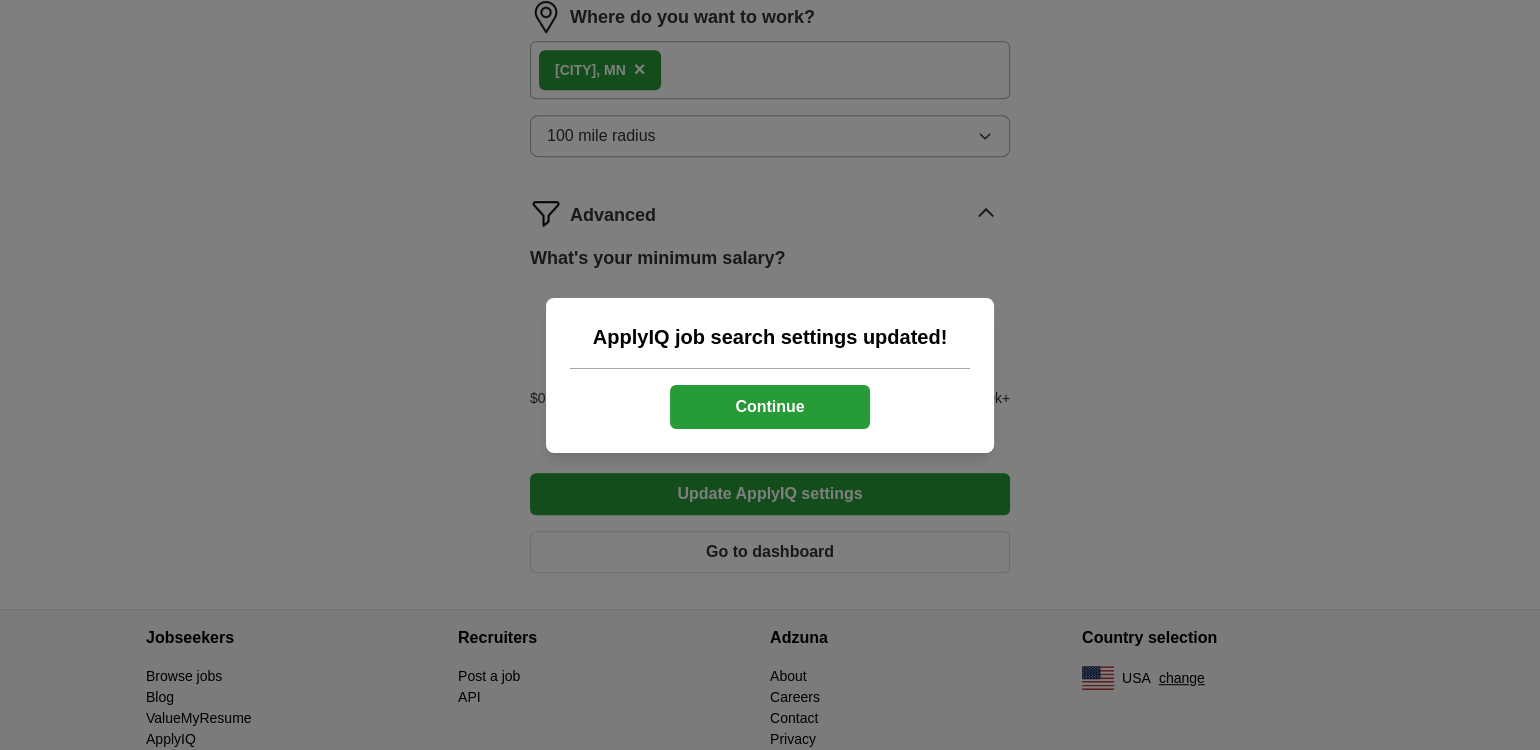 click on "Continue" at bounding box center (770, 407) 